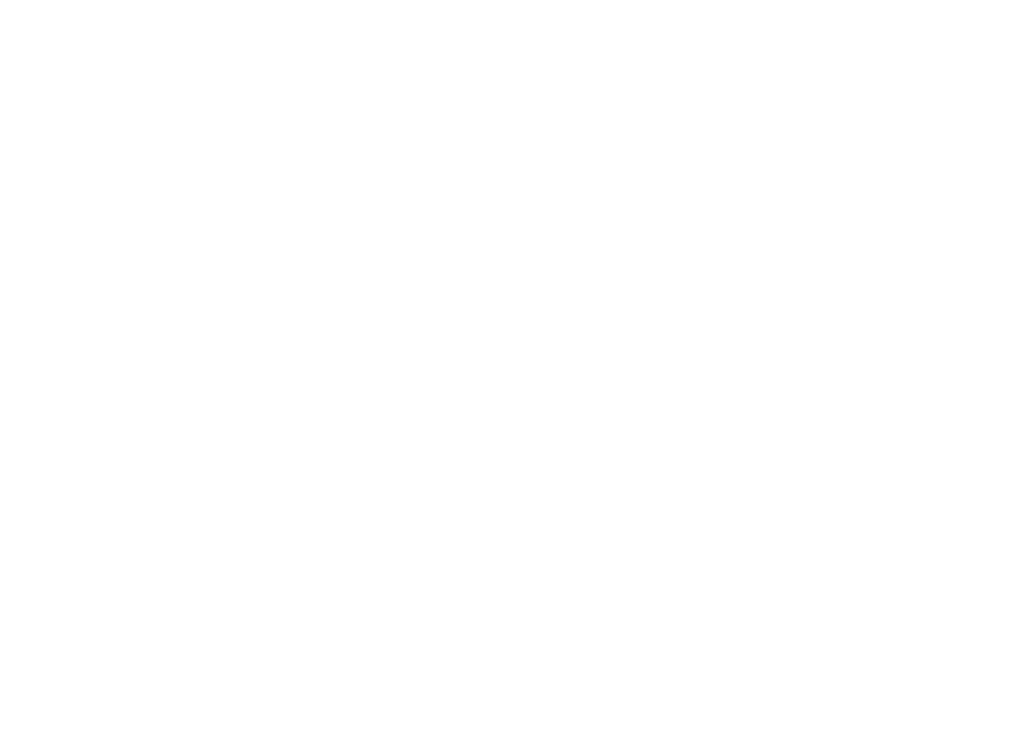 scroll, scrollTop: 0, scrollLeft: 0, axis: both 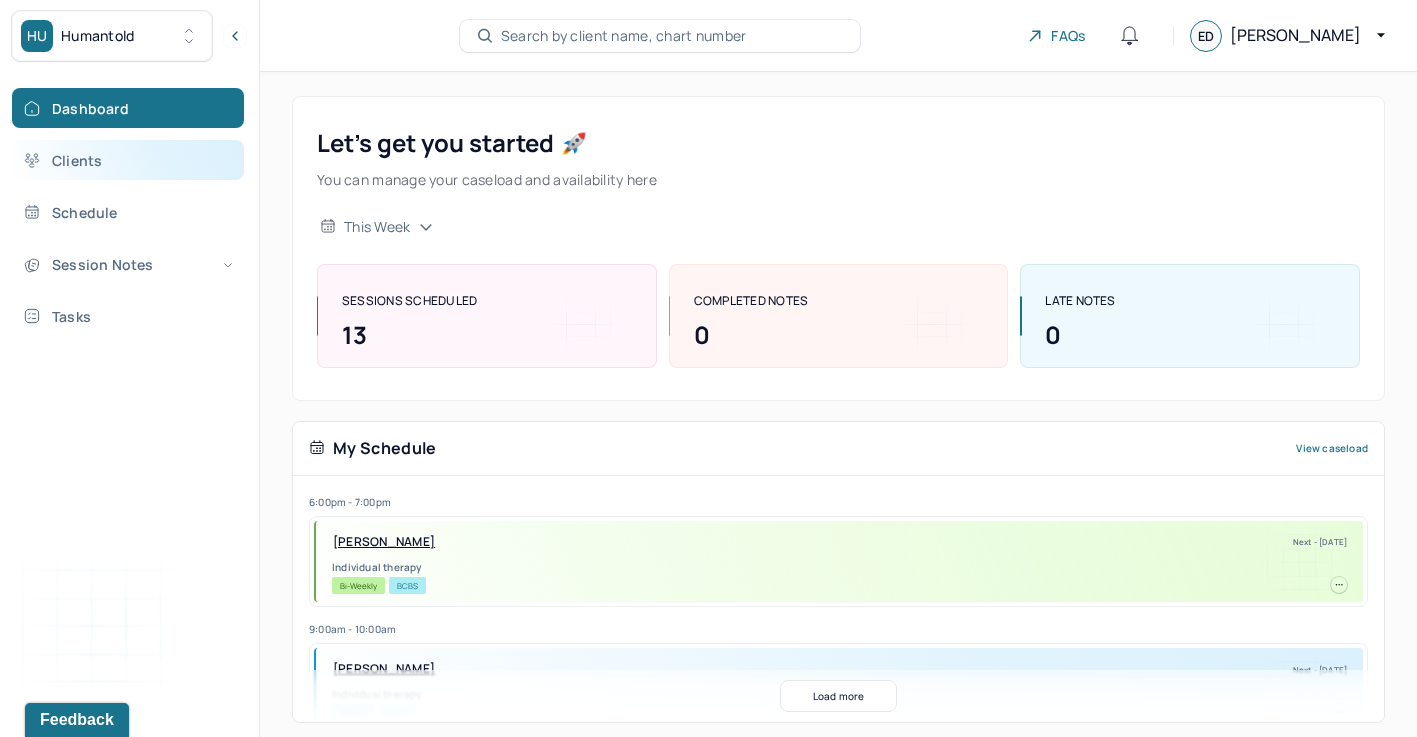 click on "Clients" at bounding box center [128, 160] 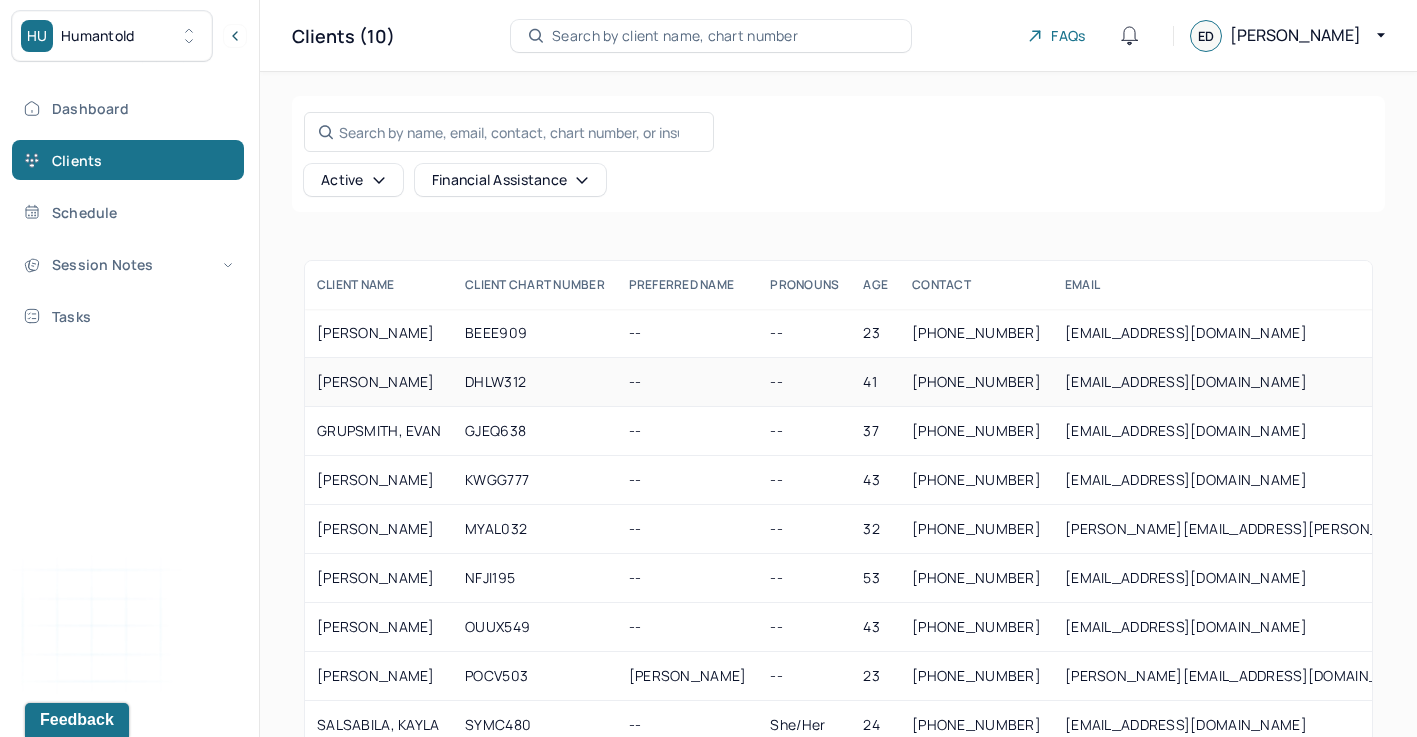 scroll, scrollTop: 103, scrollLeft: 0, axis: vertical 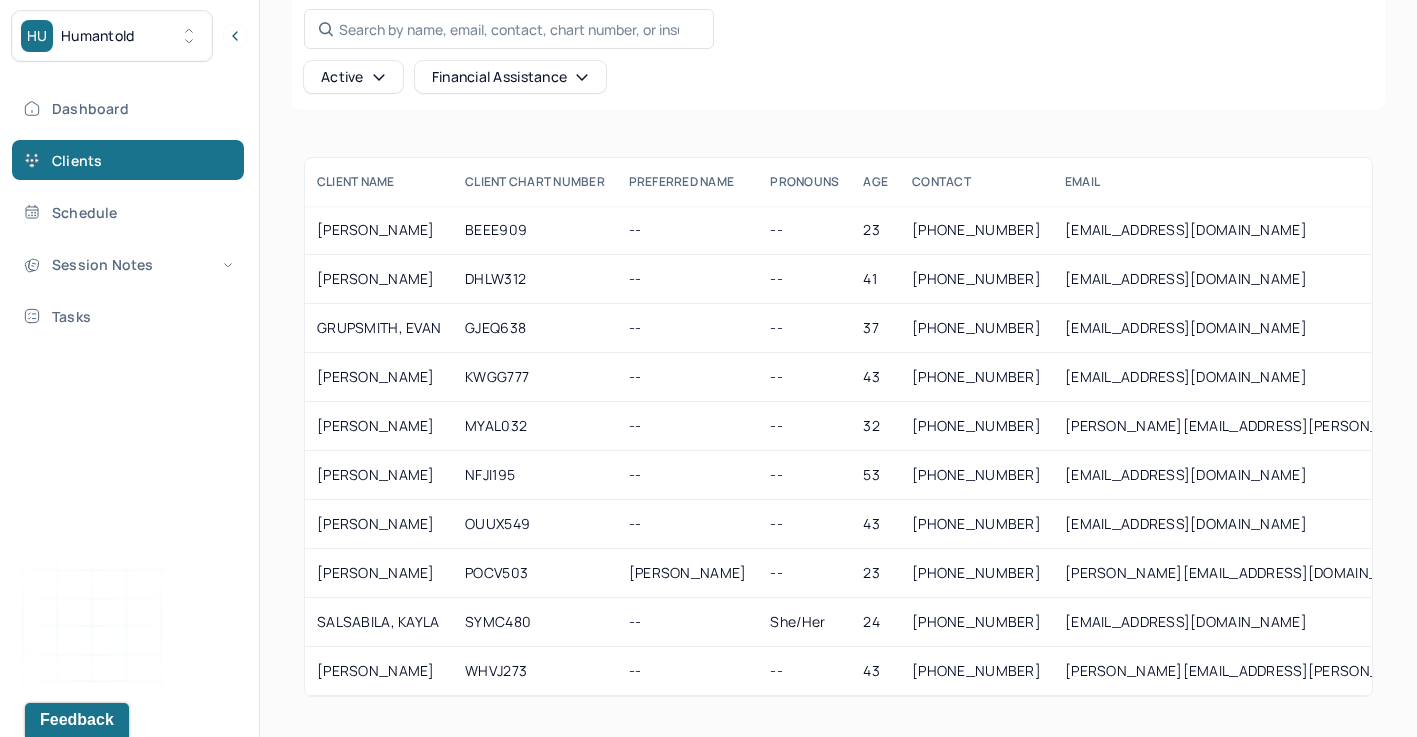 click on "HU Humantold" at bounding box center (112, 36) 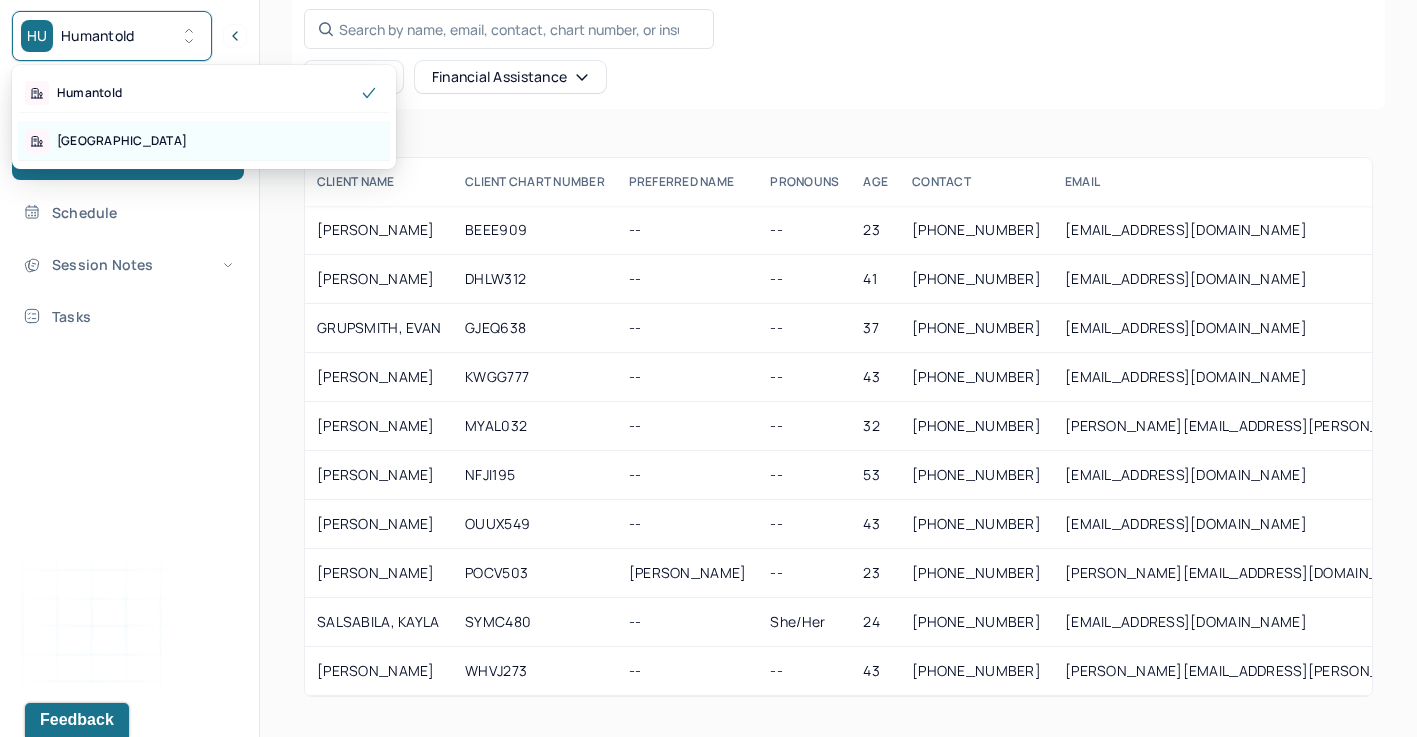 click on "[GEOGRAPHIC_DATA]" at bounding box center [204, 141] 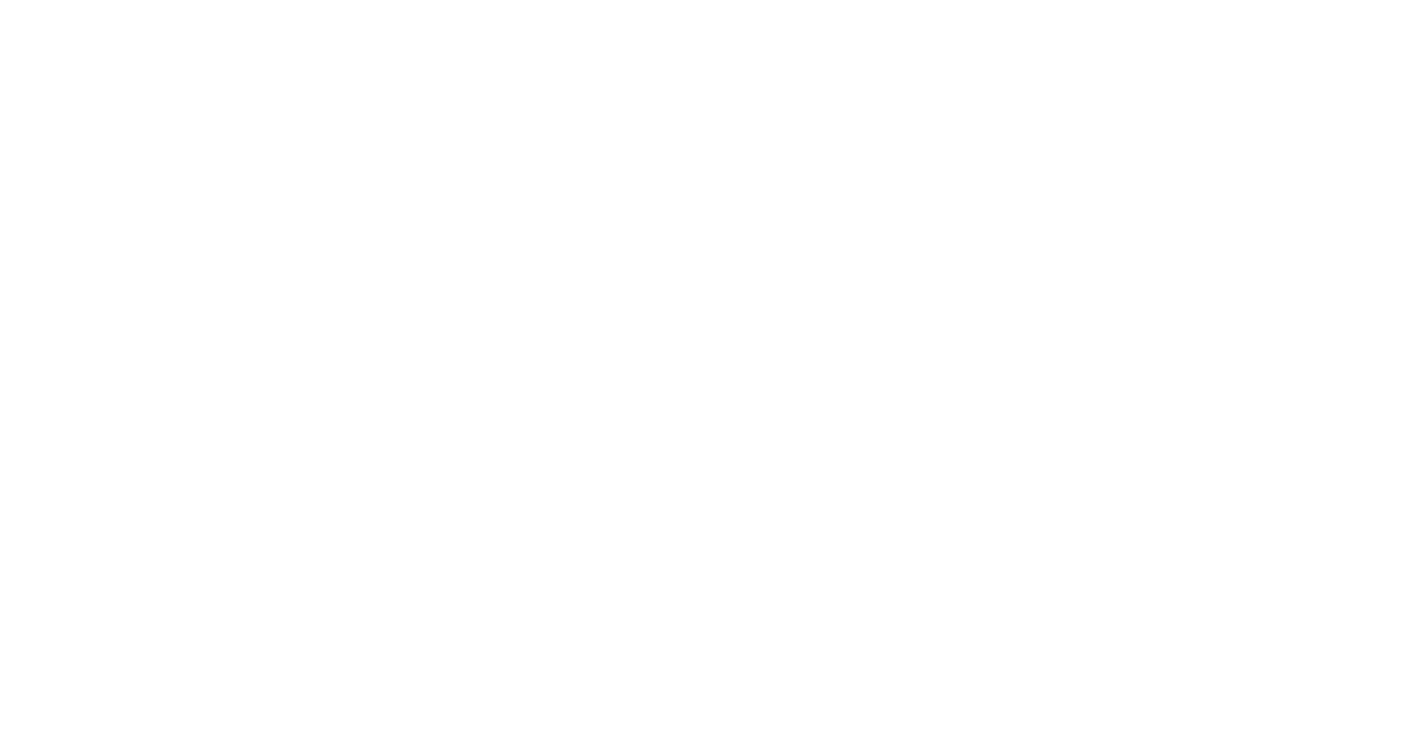 scroll, scrollTop: 0, scrollLeft: 0, axis: both 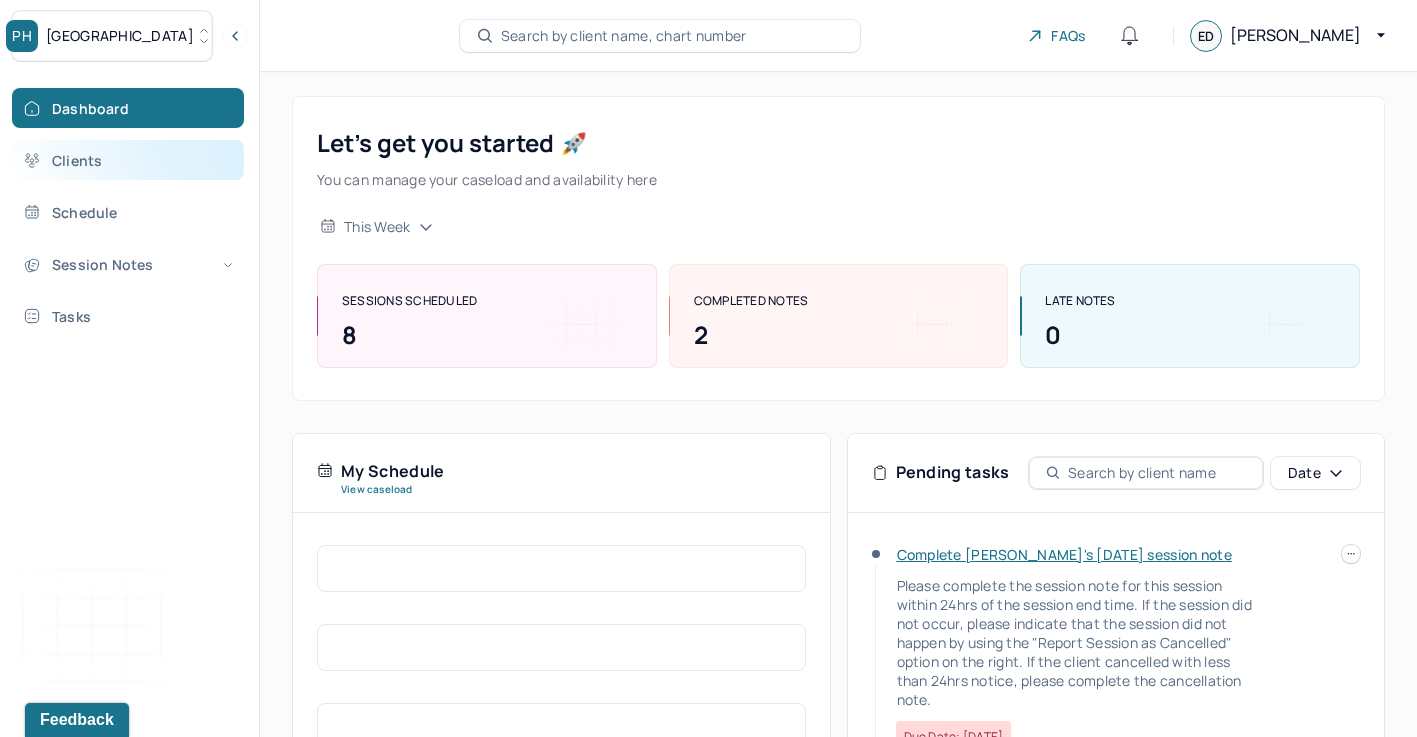 click on "Clients" at bounding box center [128, 160] 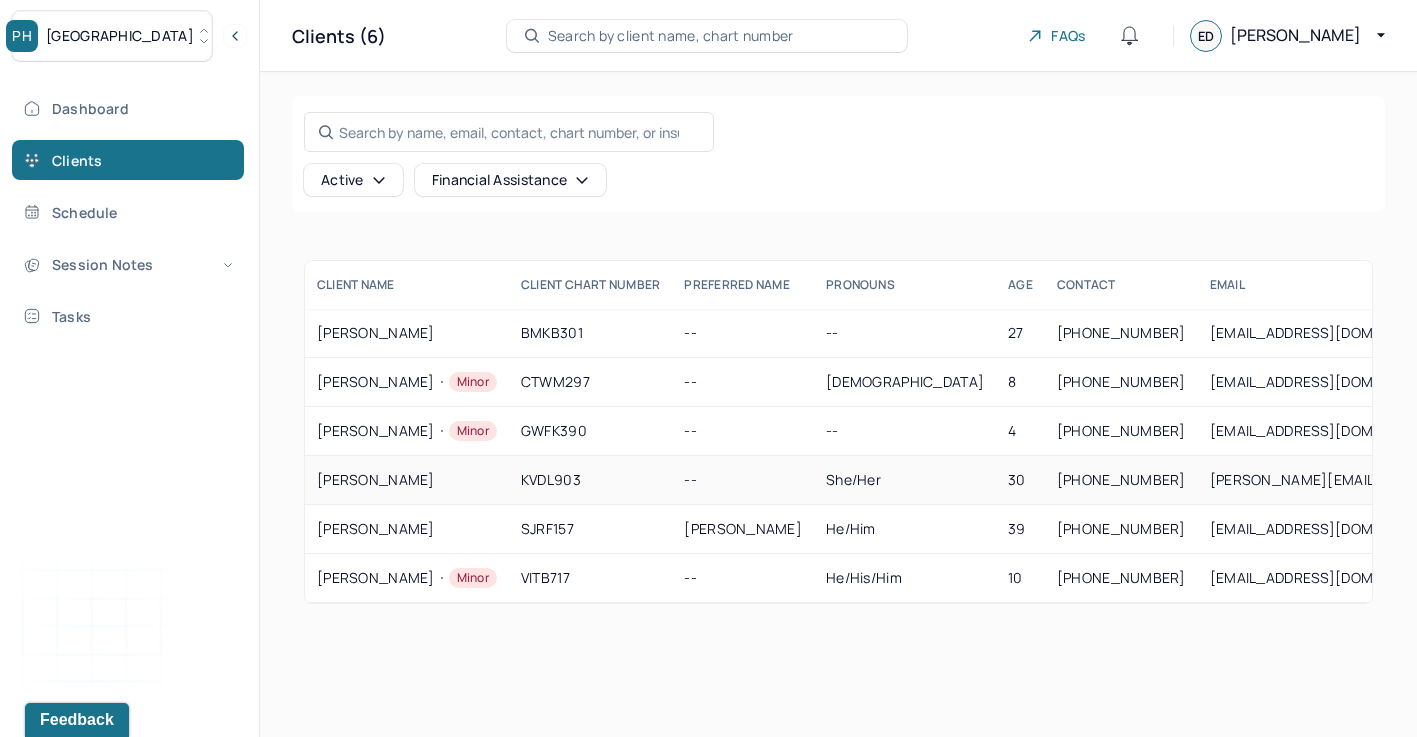 click on "[PERSON_NAME]" at bounding box center [407, 480] 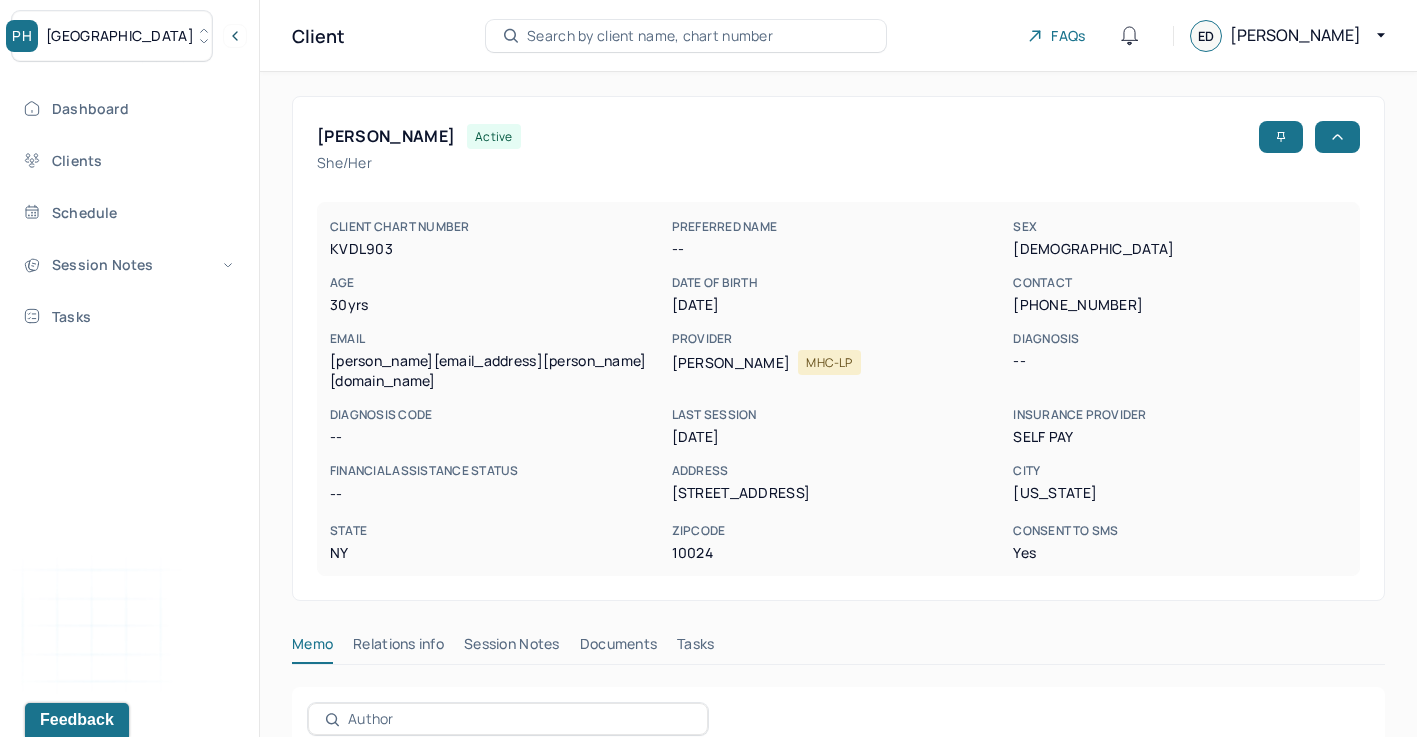 click on "Session Notes" at bounding box center [512, 648] 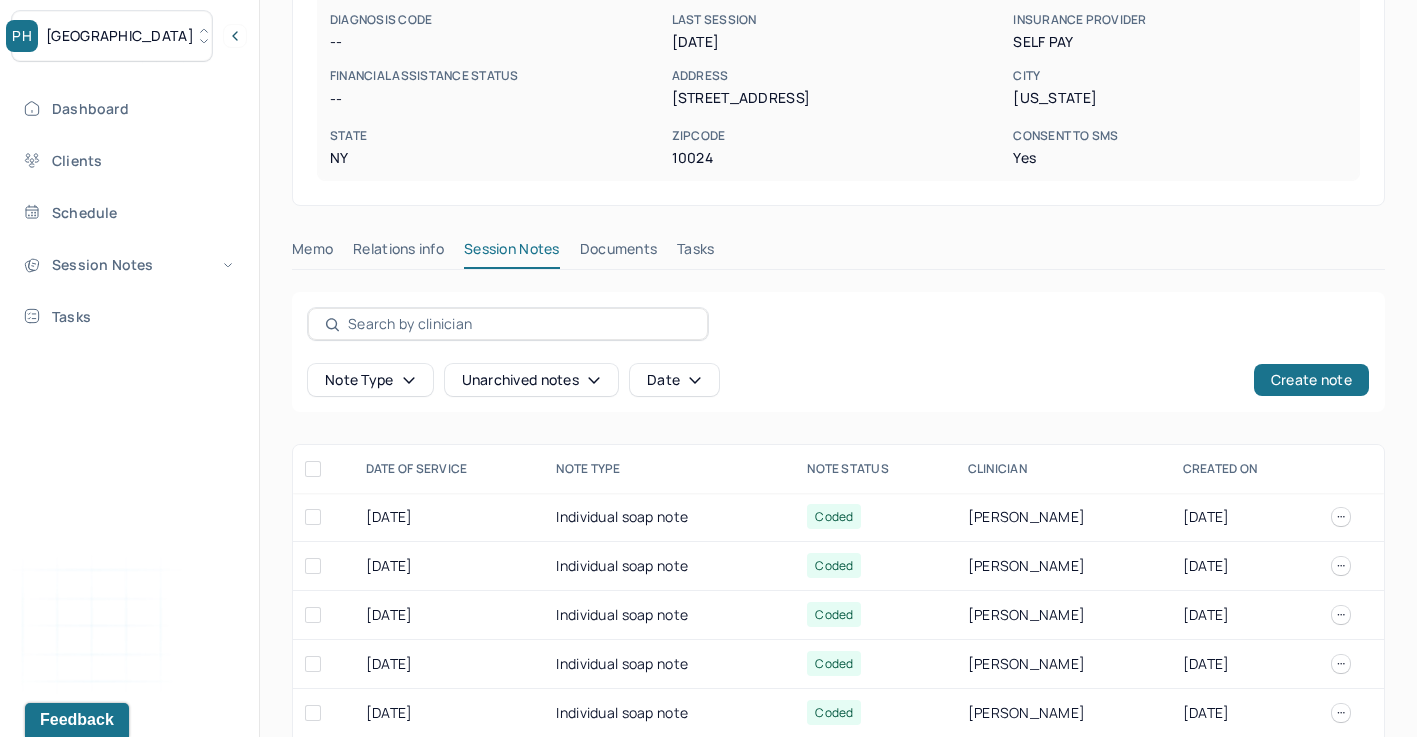 scroll, scrollTop: 650, scrollLeft: 0, axis: vertical 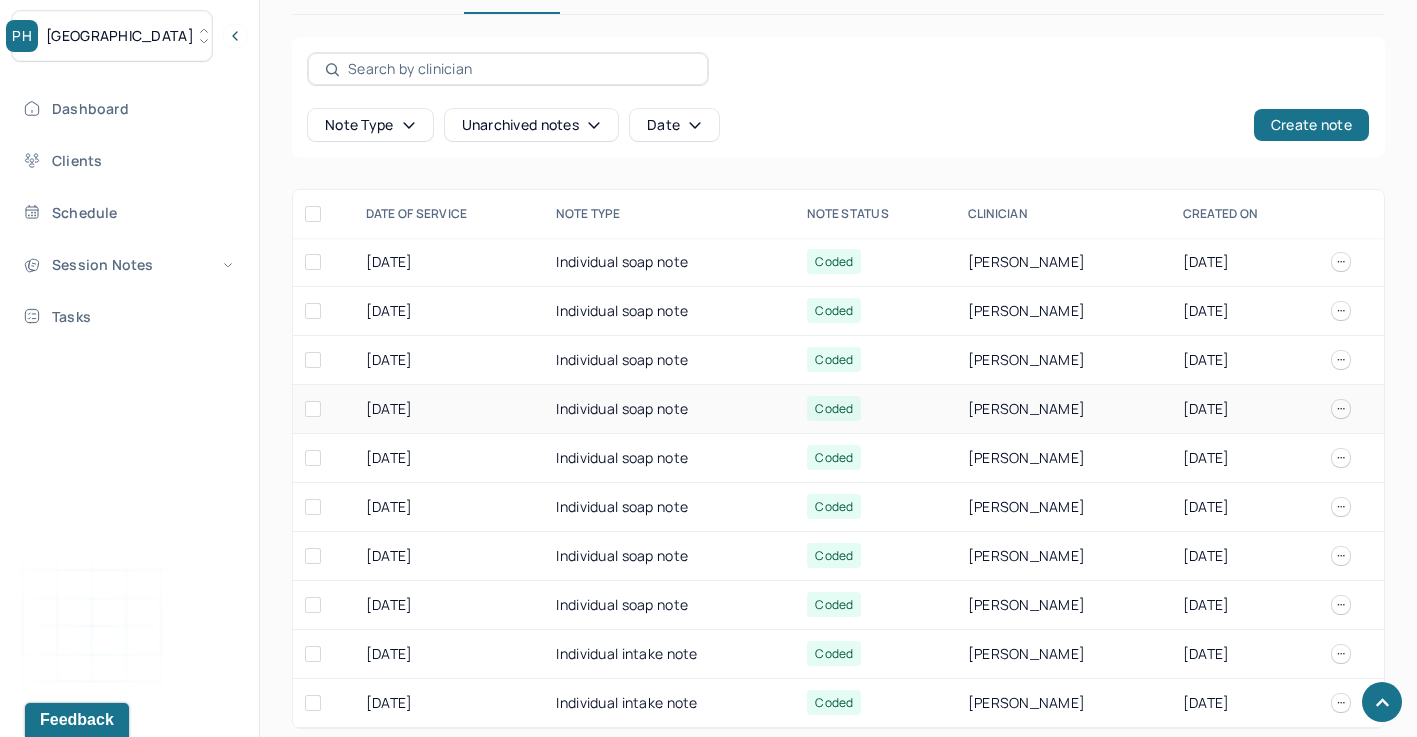 click on "Individual soap note" at bounding box center [669, 409] 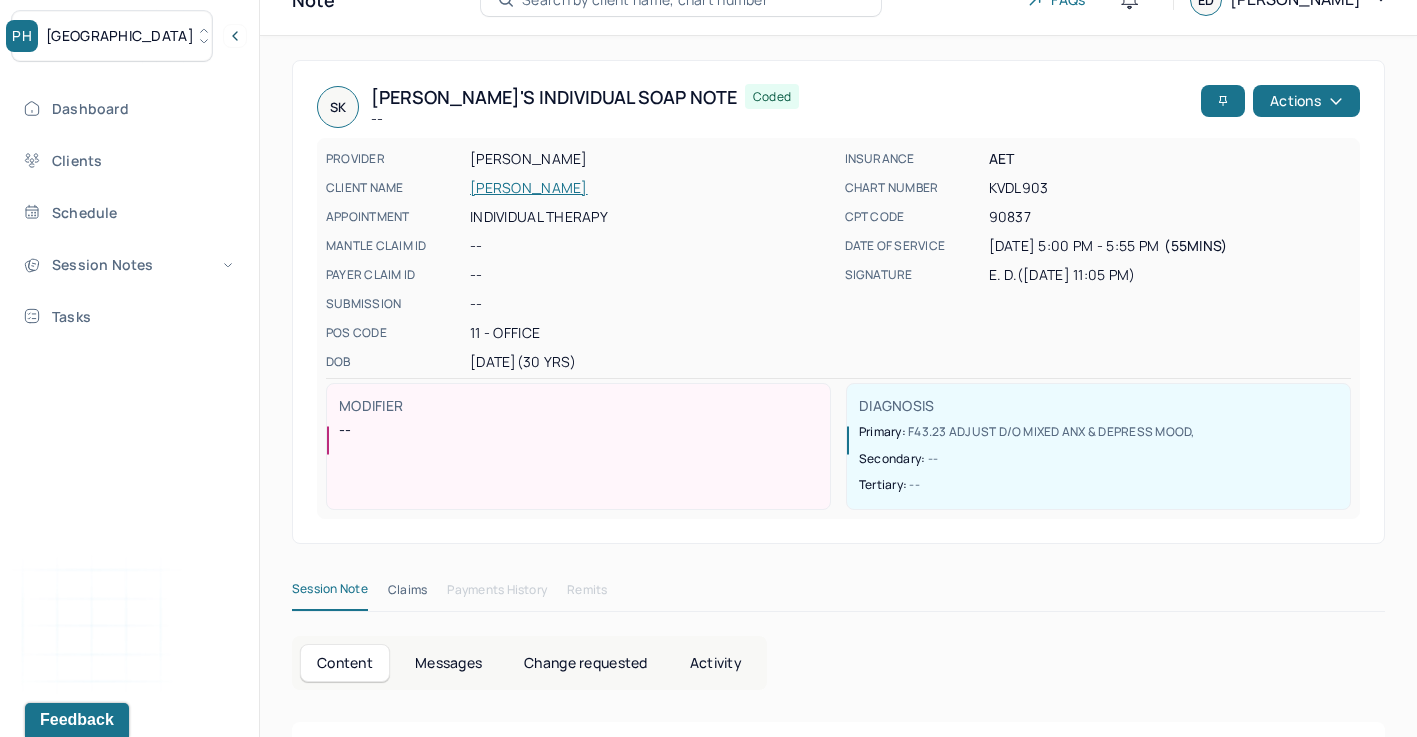 scroll, scrollTop: 31, scrollLeft: 0, axis: vertical 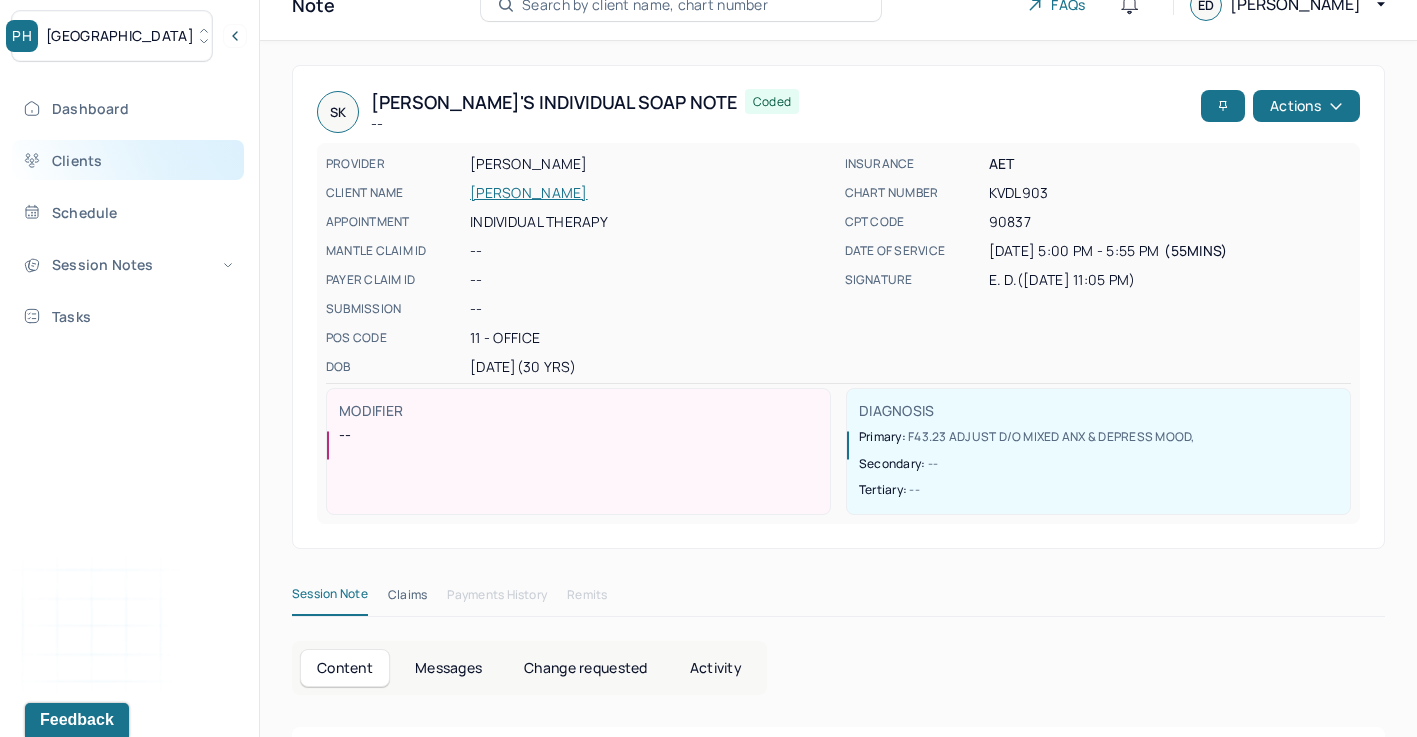 click on "Clients" at bounding box center [128, 160] 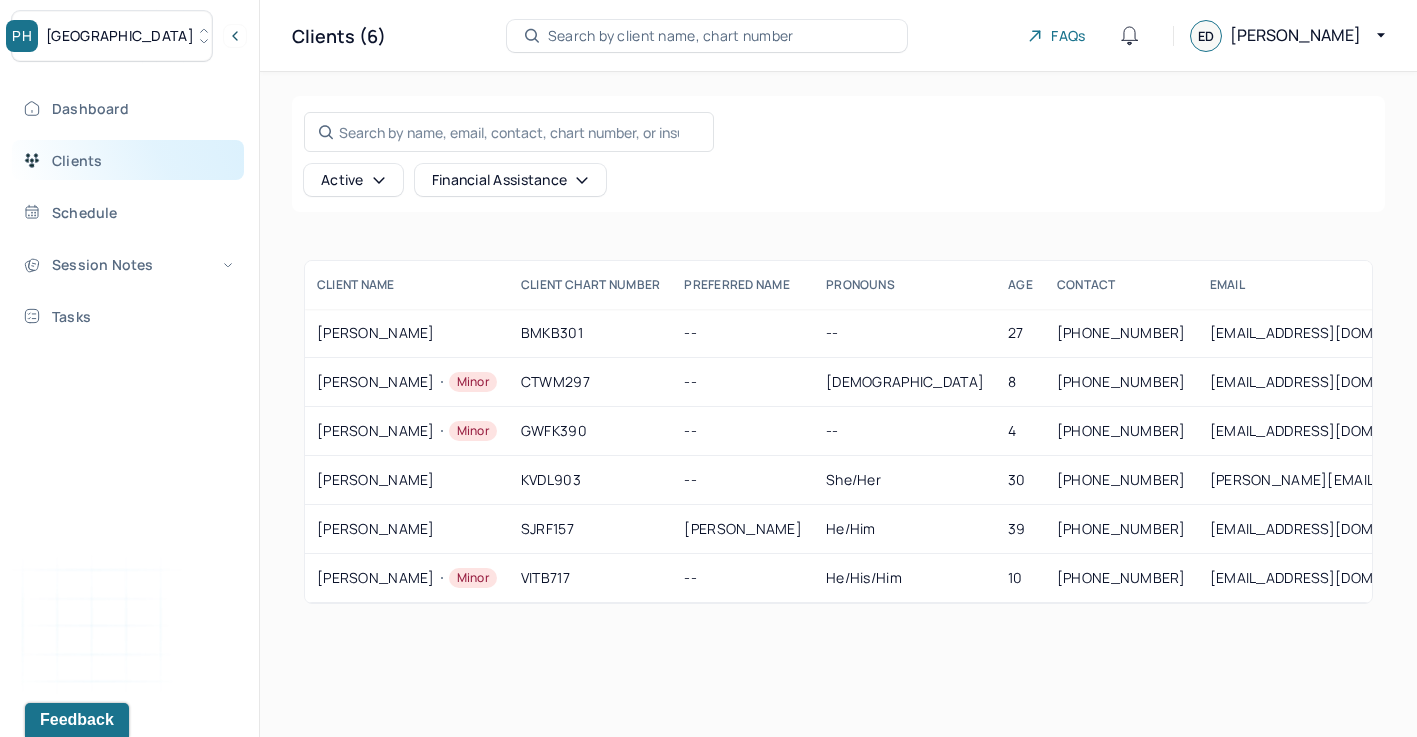 scroll, scrollTop: 0, scrollLeft: 0, axis: both 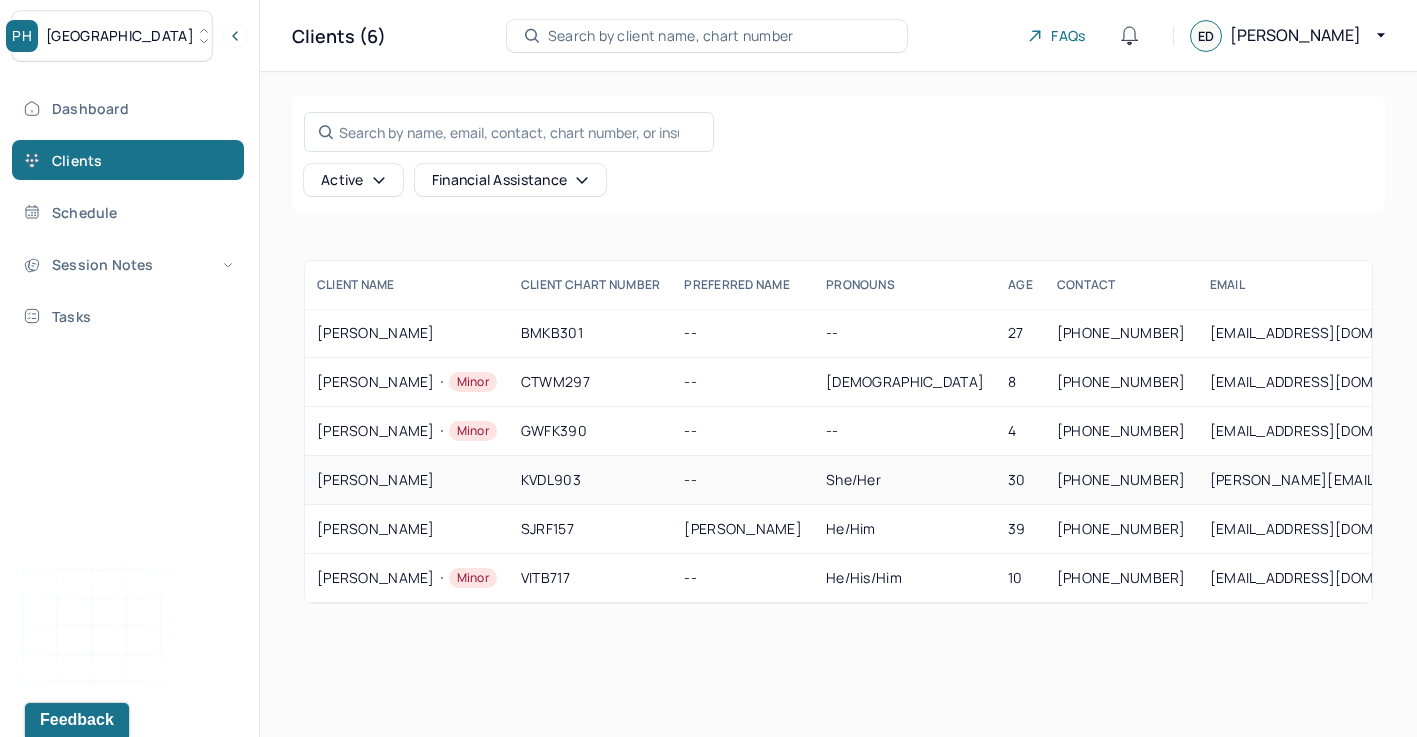 click on "[PERSON_NAME]" at bounding box center (407, 480) 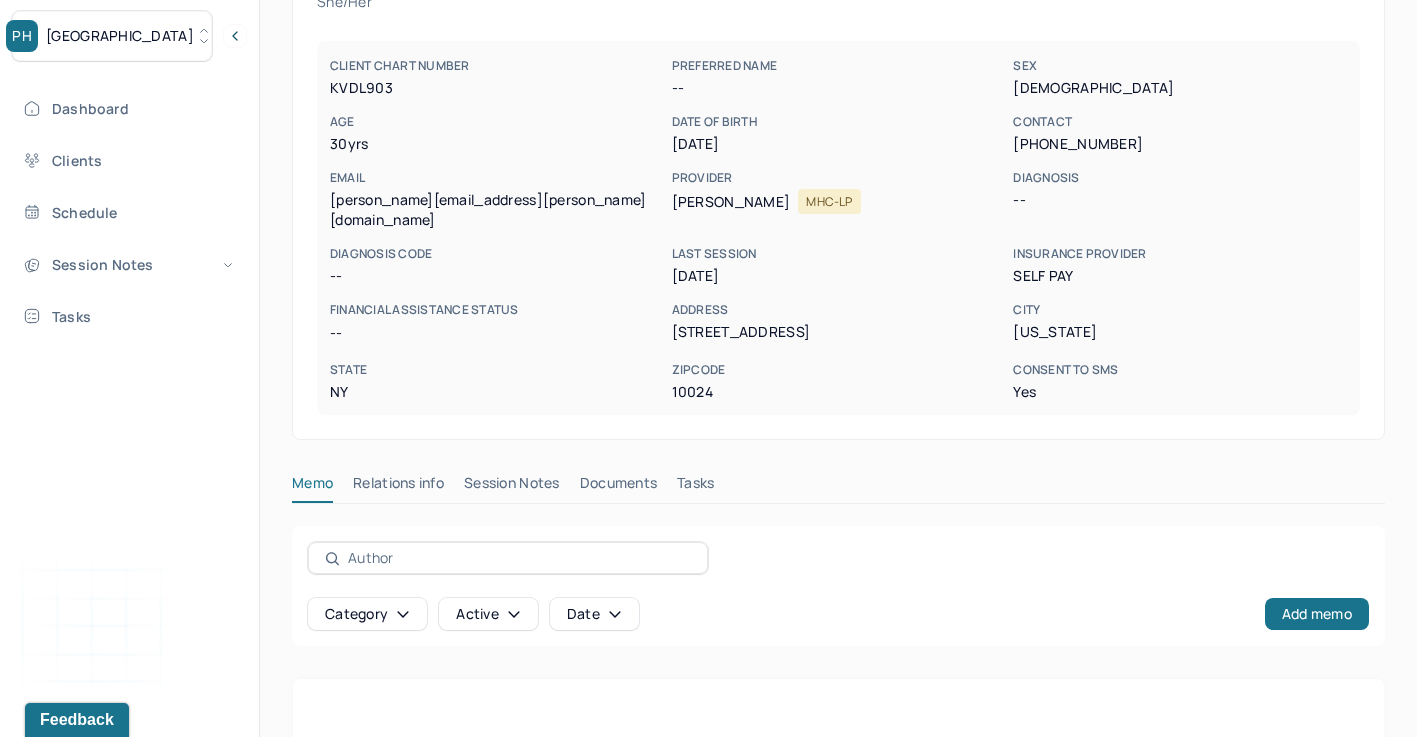 scroll, scrollTop: 376, scrollLeft: 0, axis: vertical 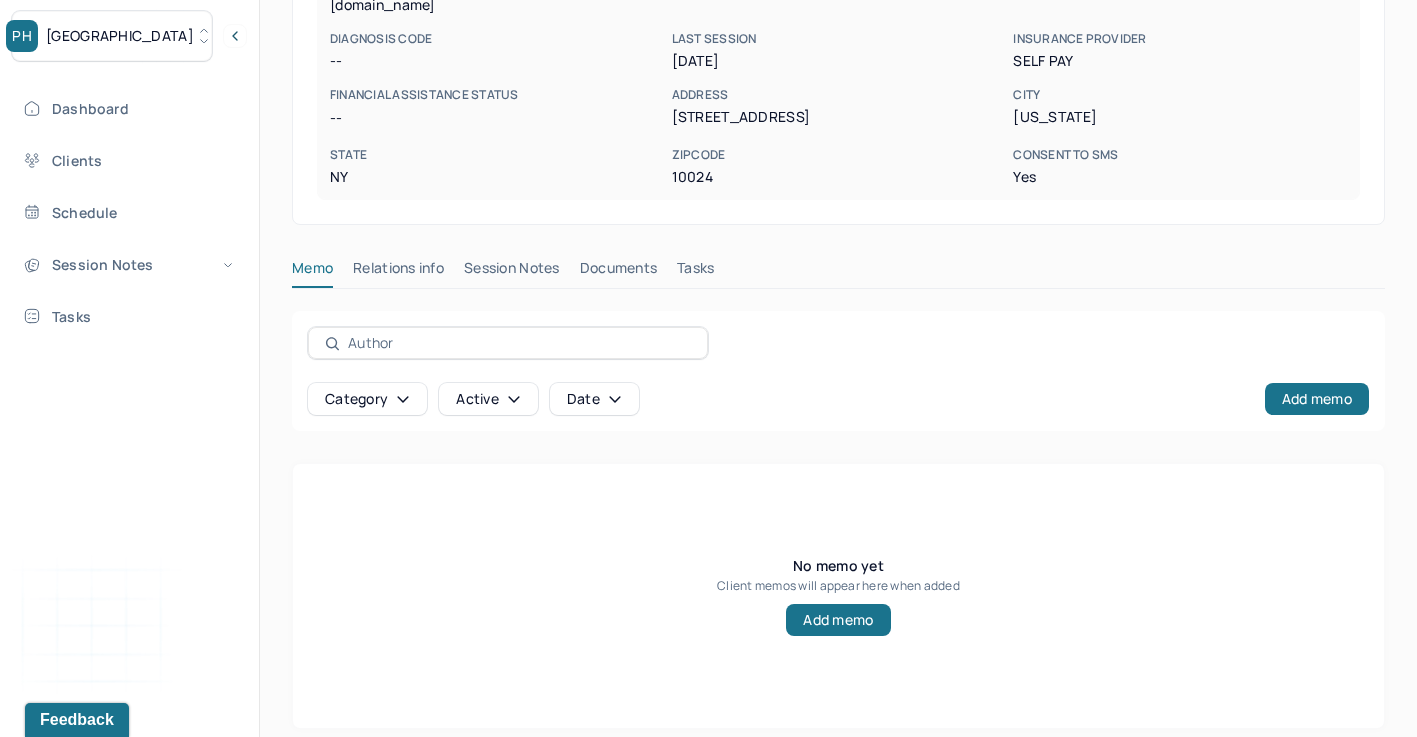 click on "Session Notes" at bounding box center [512, 272] 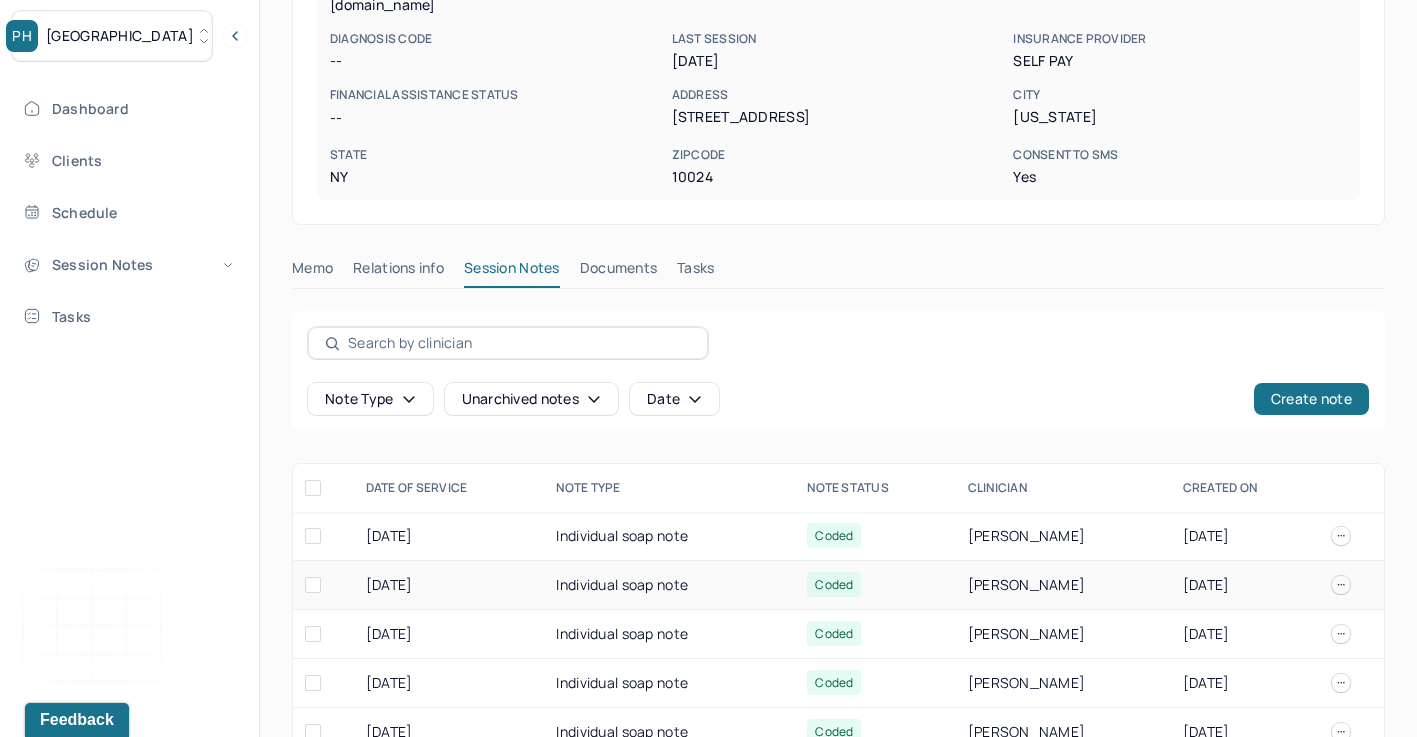 scroll, scrollTop: 650, scrollLeft: 0, axis: vertical 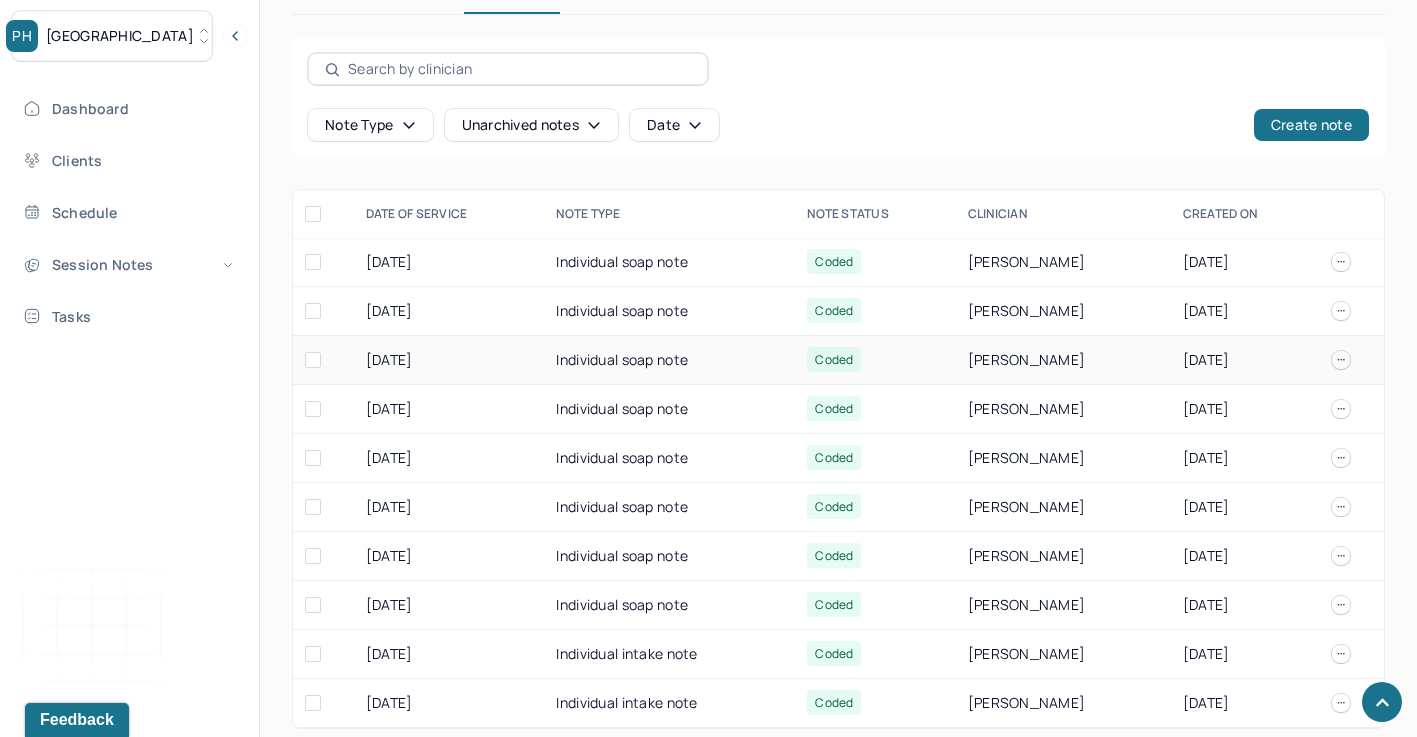 click on "[DATE]" at bounding box center [449, 360] 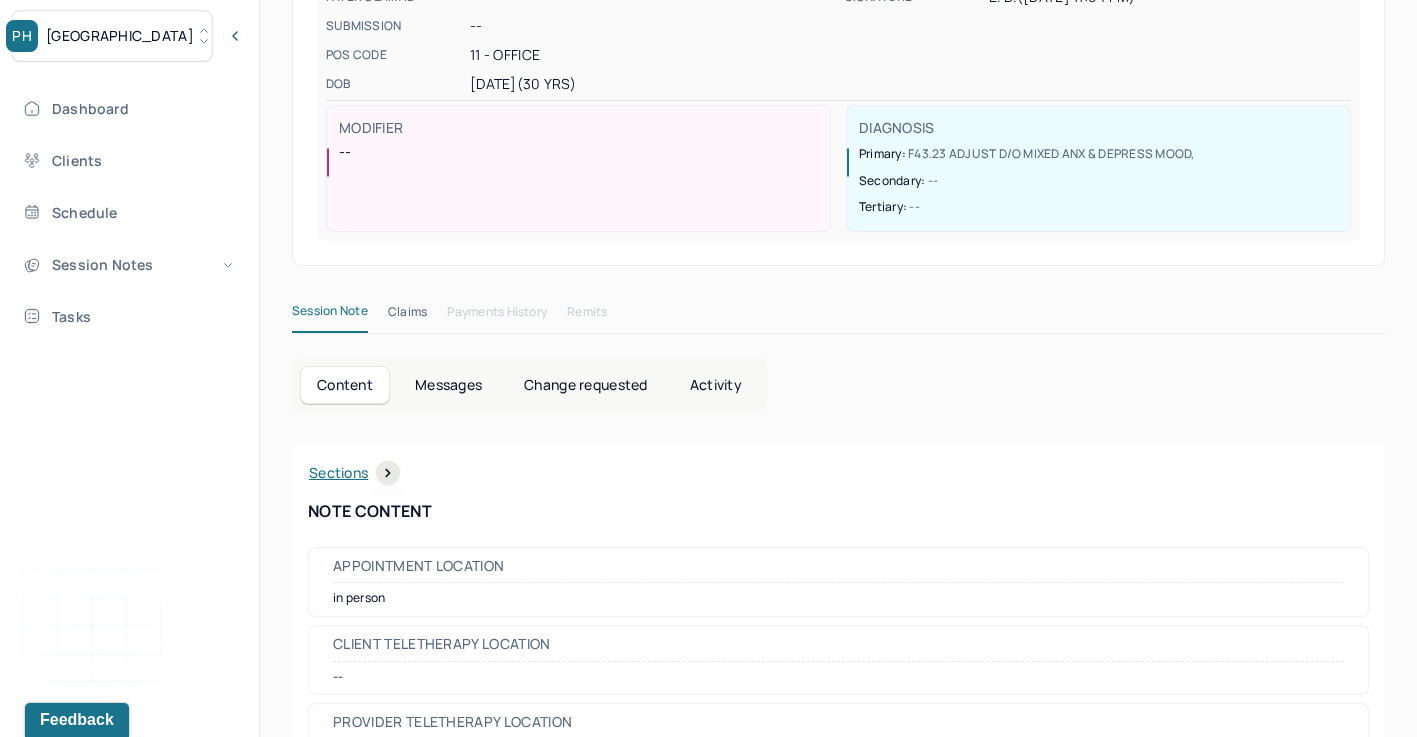 scroll, scrollTop: 0, scrollLeft: 0, axis: both 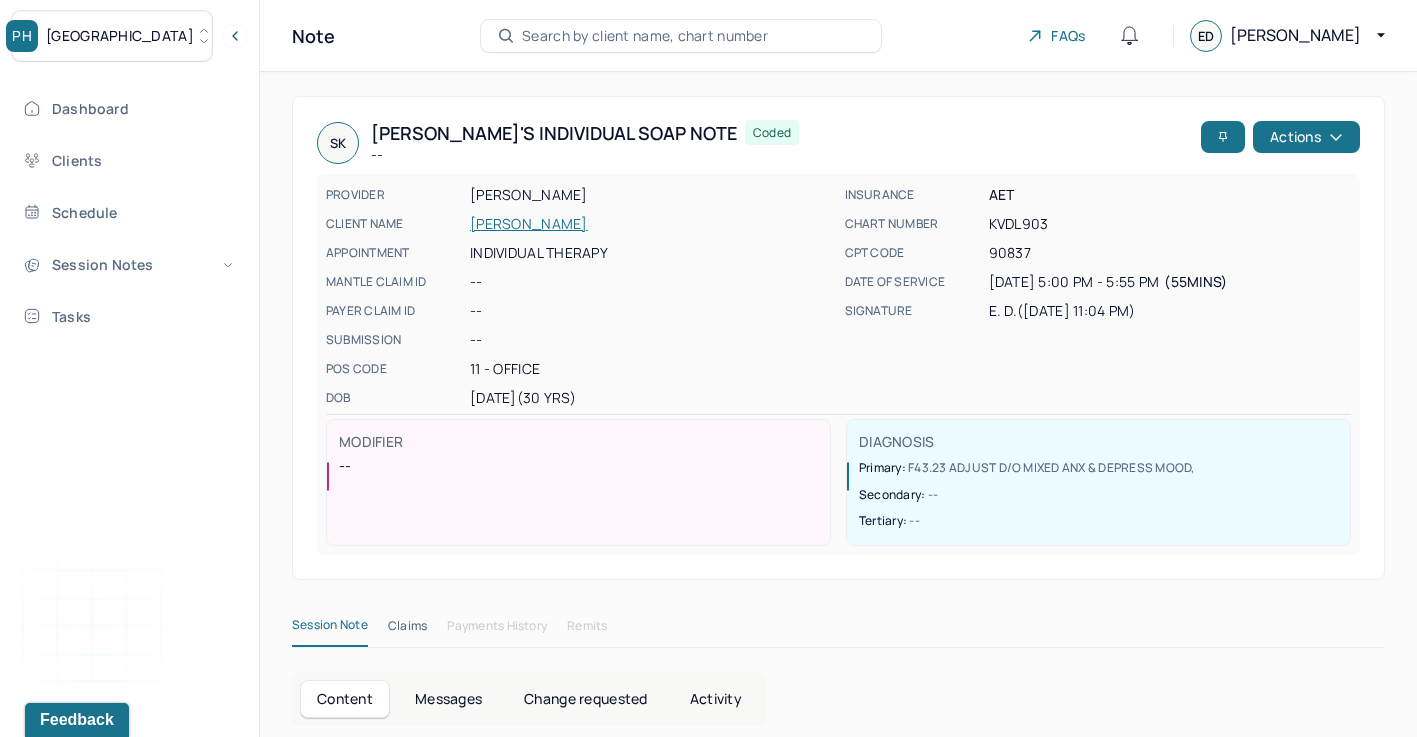 click on "[GEOGRAPHIC_DATA]" at bounding box center (112, 36) 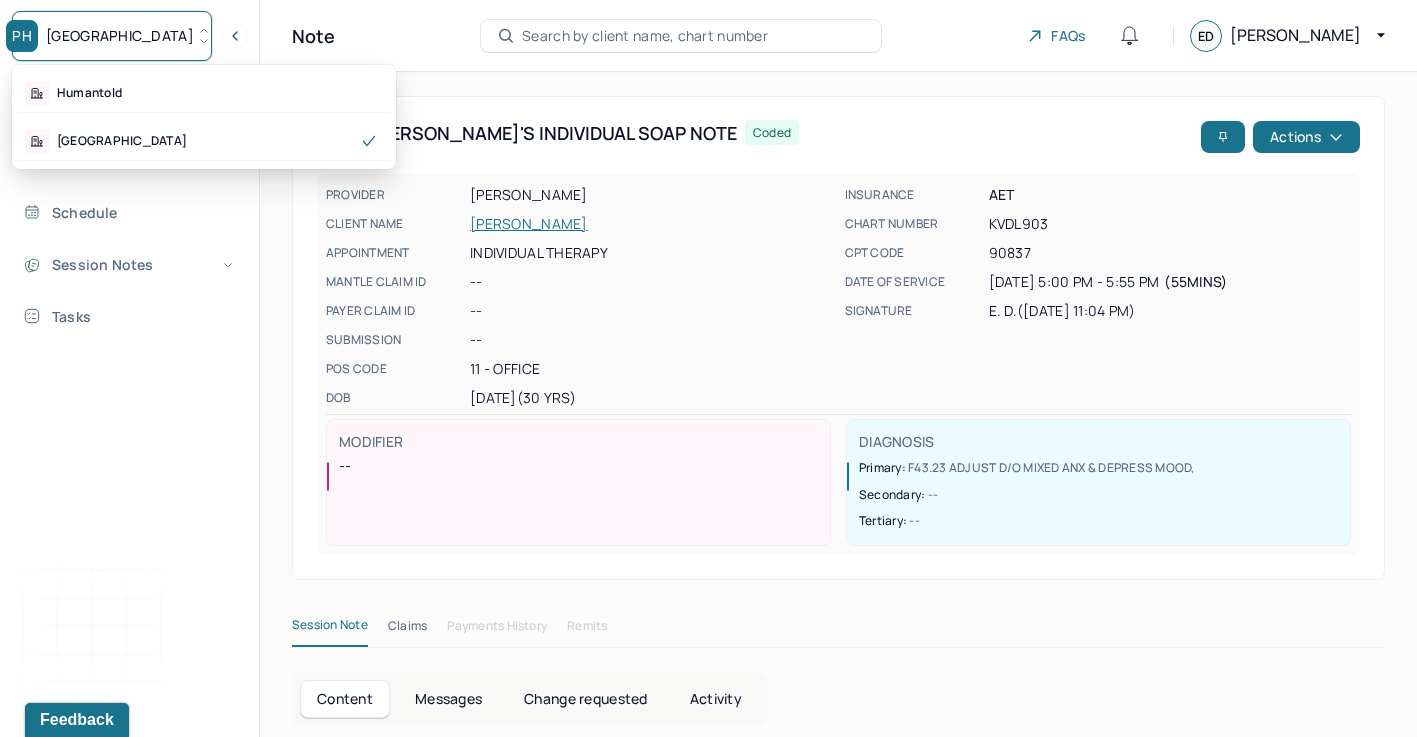 click on "Dashboard Clients Schedule Session Notes Tasks ED [PERSON_NAME] provider   Logout" at bounding box center (129, 389) 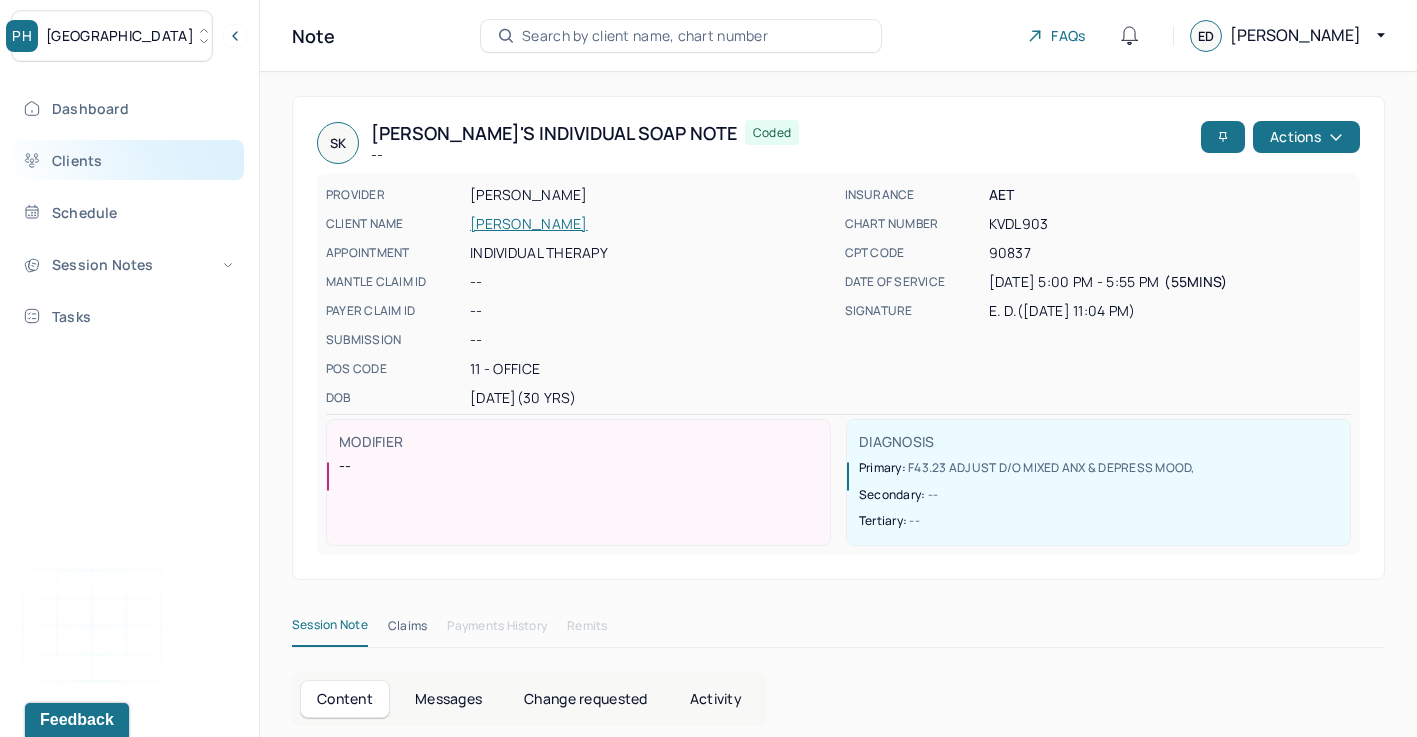 click on "Clients" at bounding box center [128, 160] 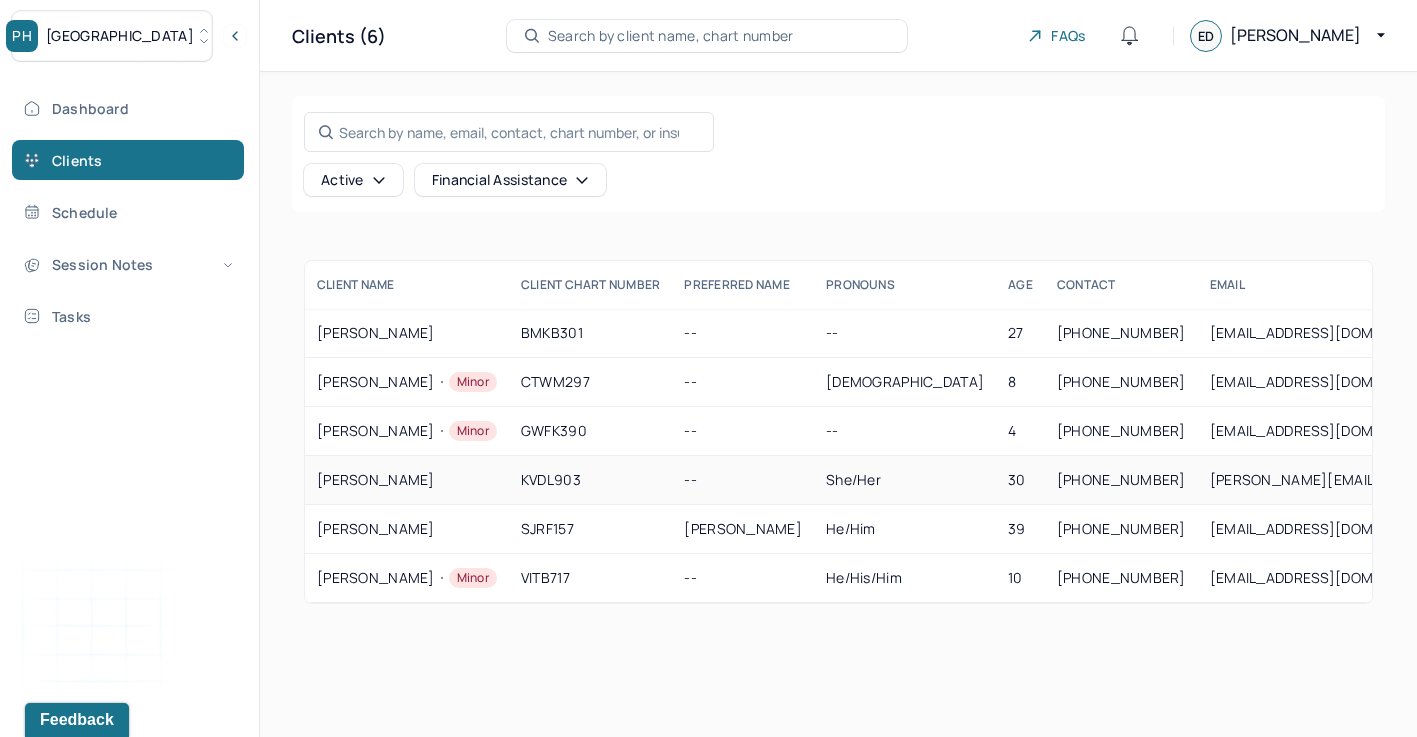click on "[PERSON_NAME]" at bounding box center [407, 480] 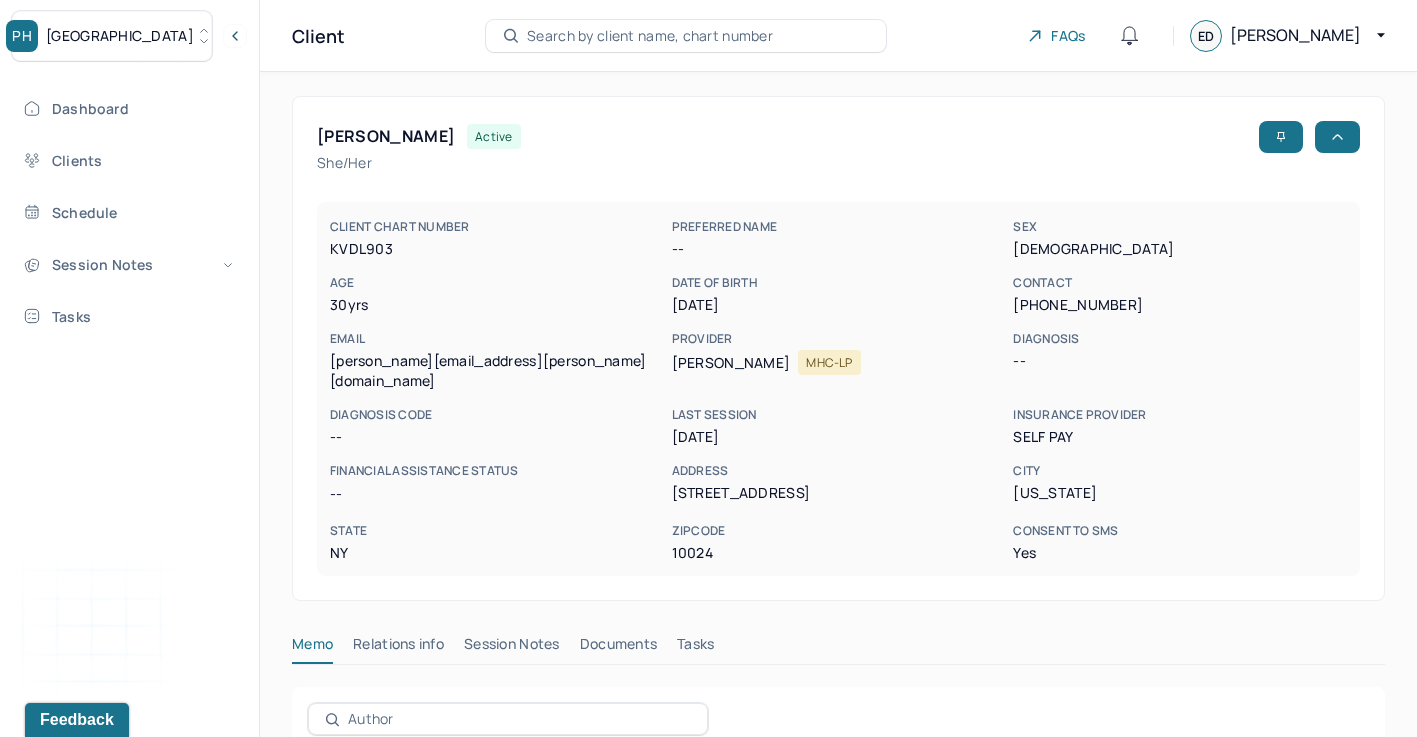 click on "Session Notes" at bounding box center [512, 648] 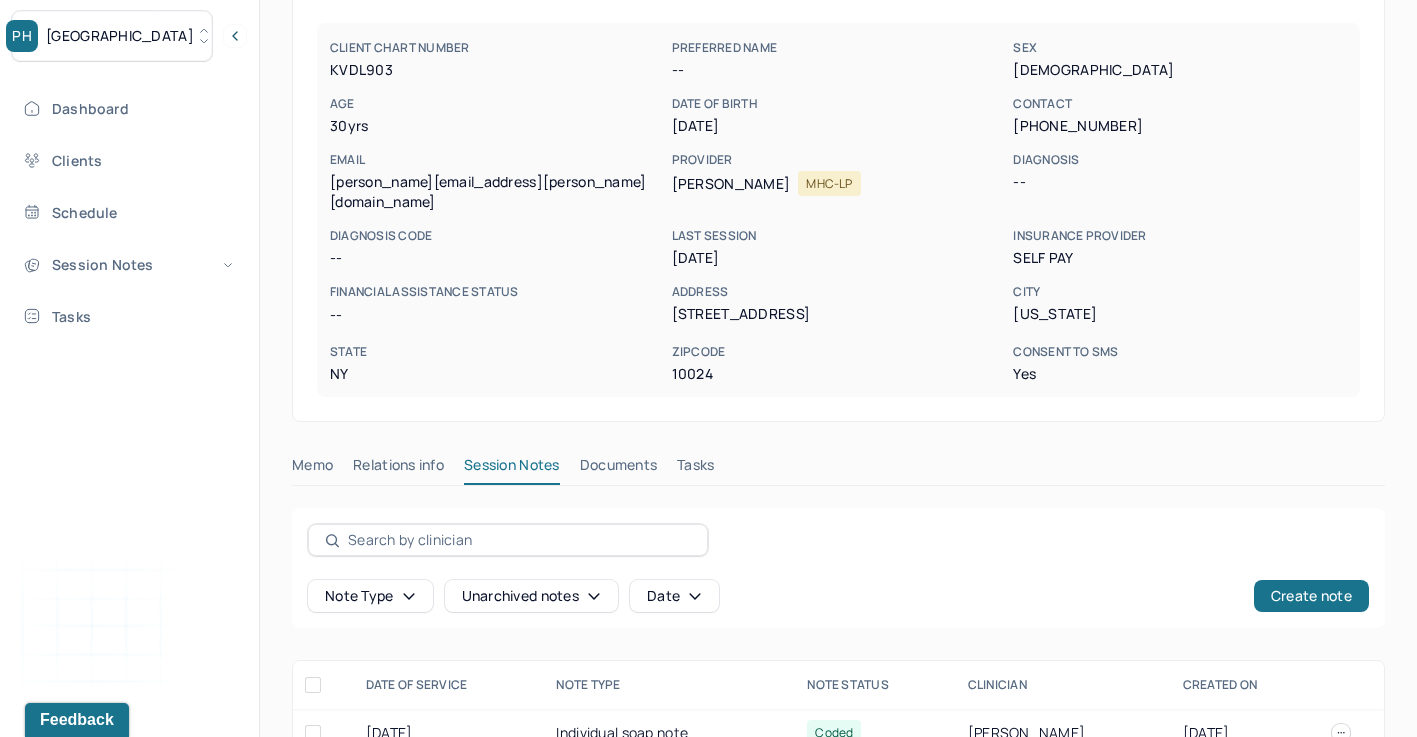 scroll, scrollTop: 650, scrollLeft: 0, axis: vertical 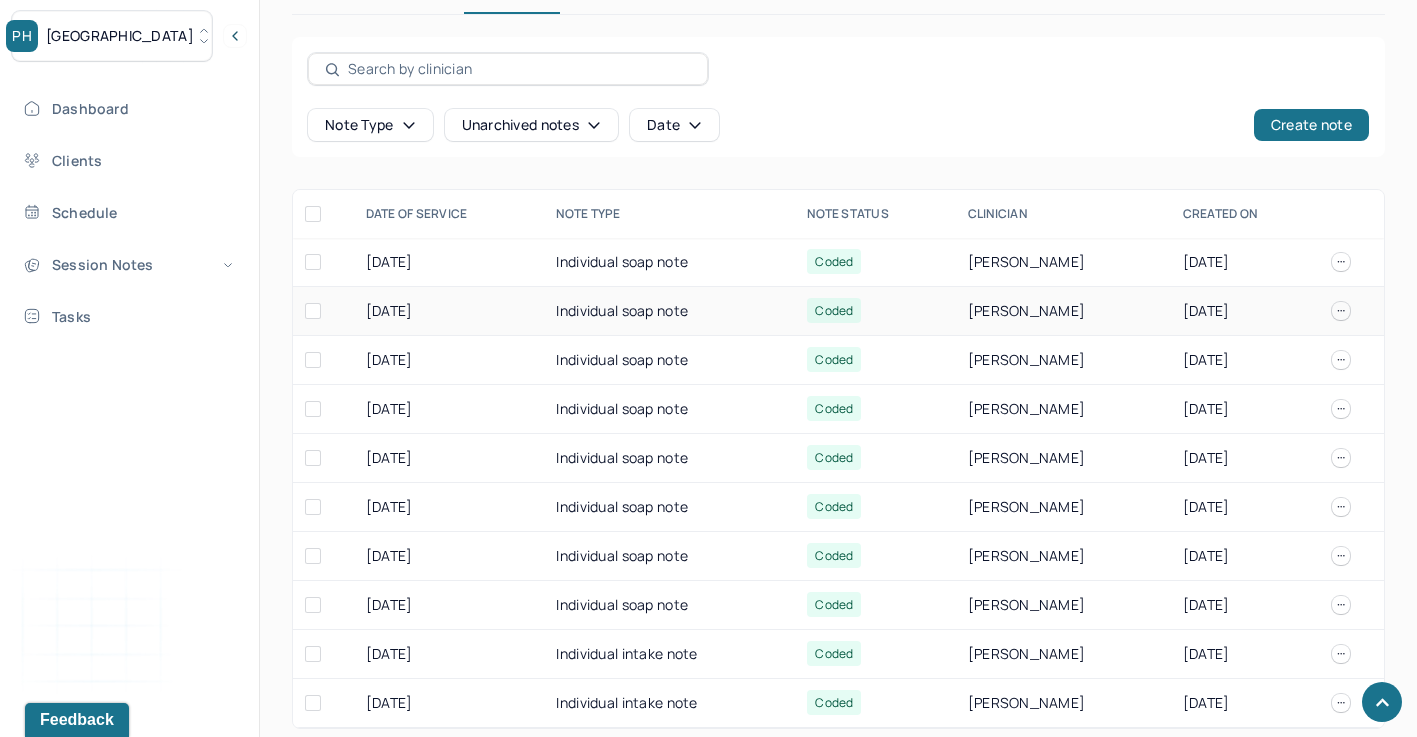 click on "Individual soap note" at bounding box center (669, 311) 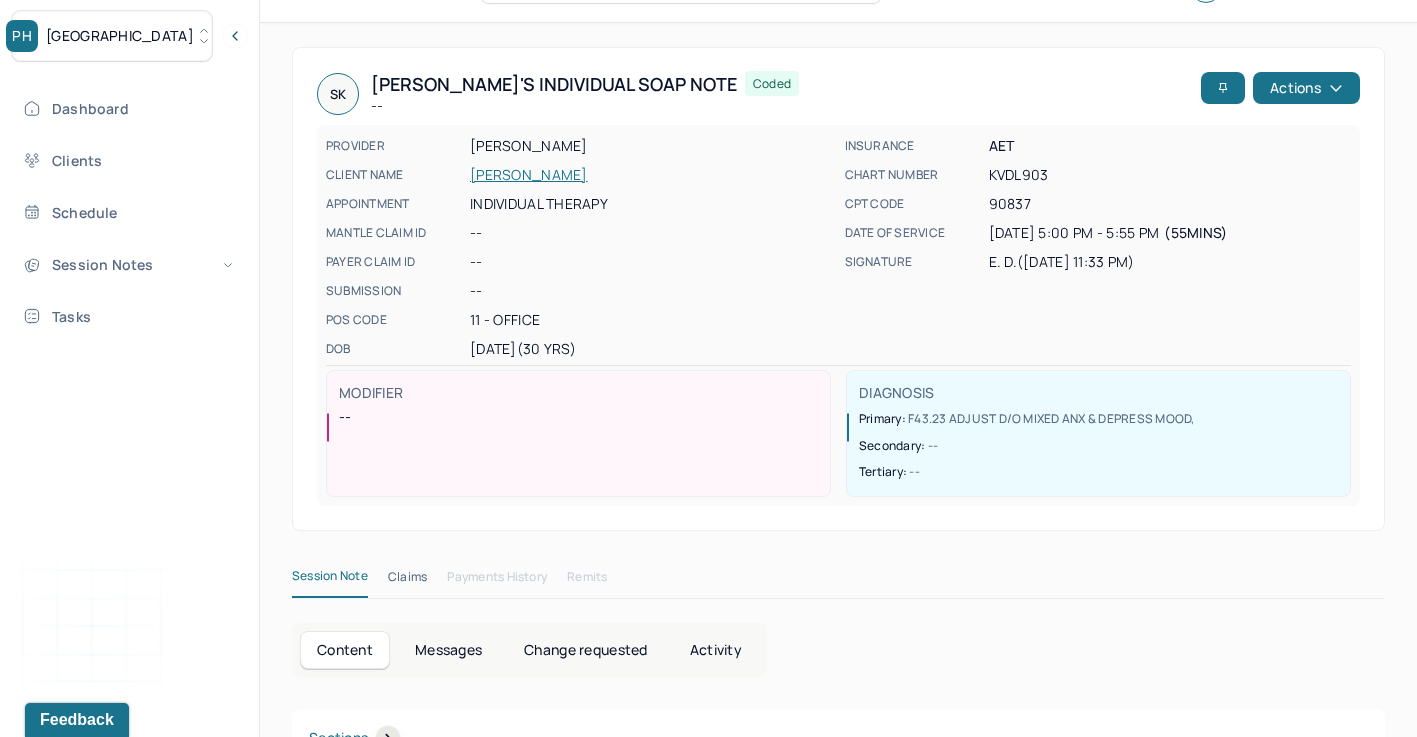 scroll, scrollTop: 0, scrollLeft: 0, axis: both 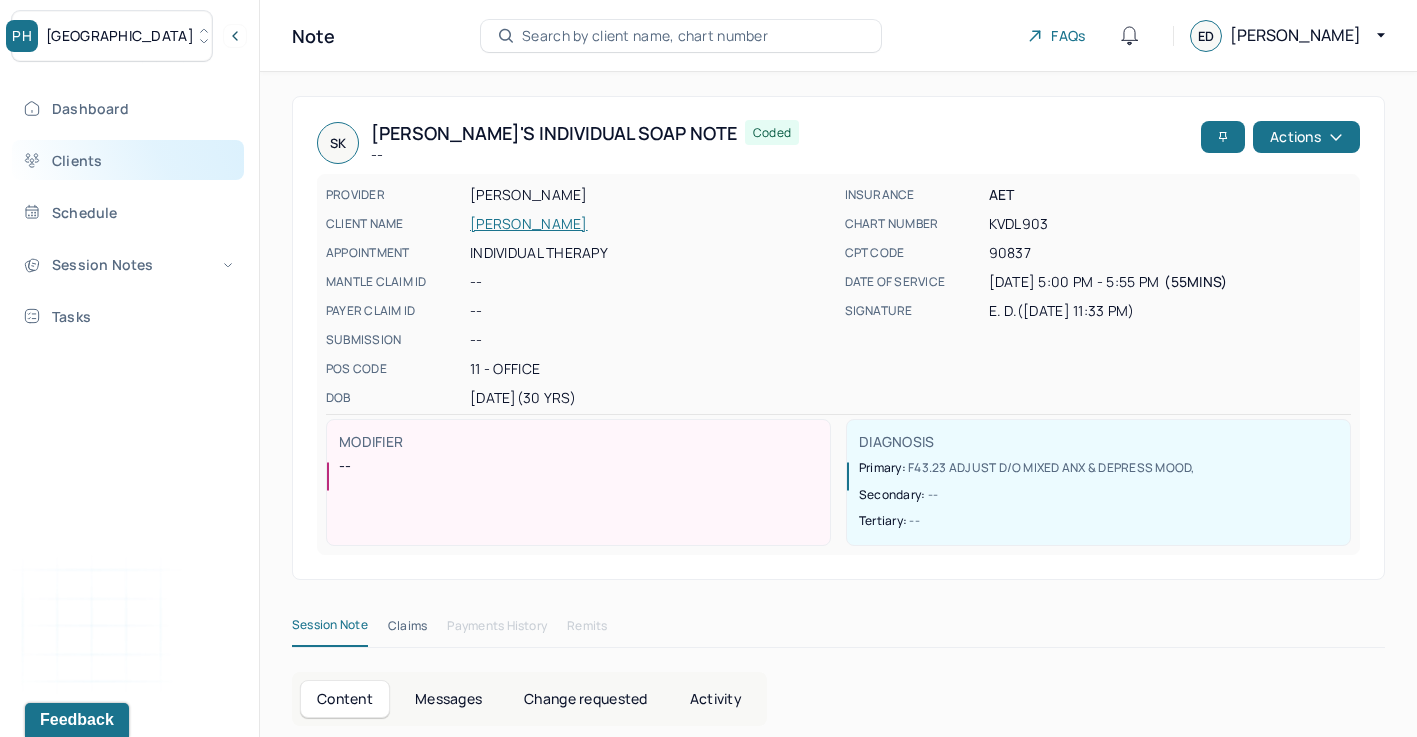 click on "Clients" at bounding box center (128, 160) 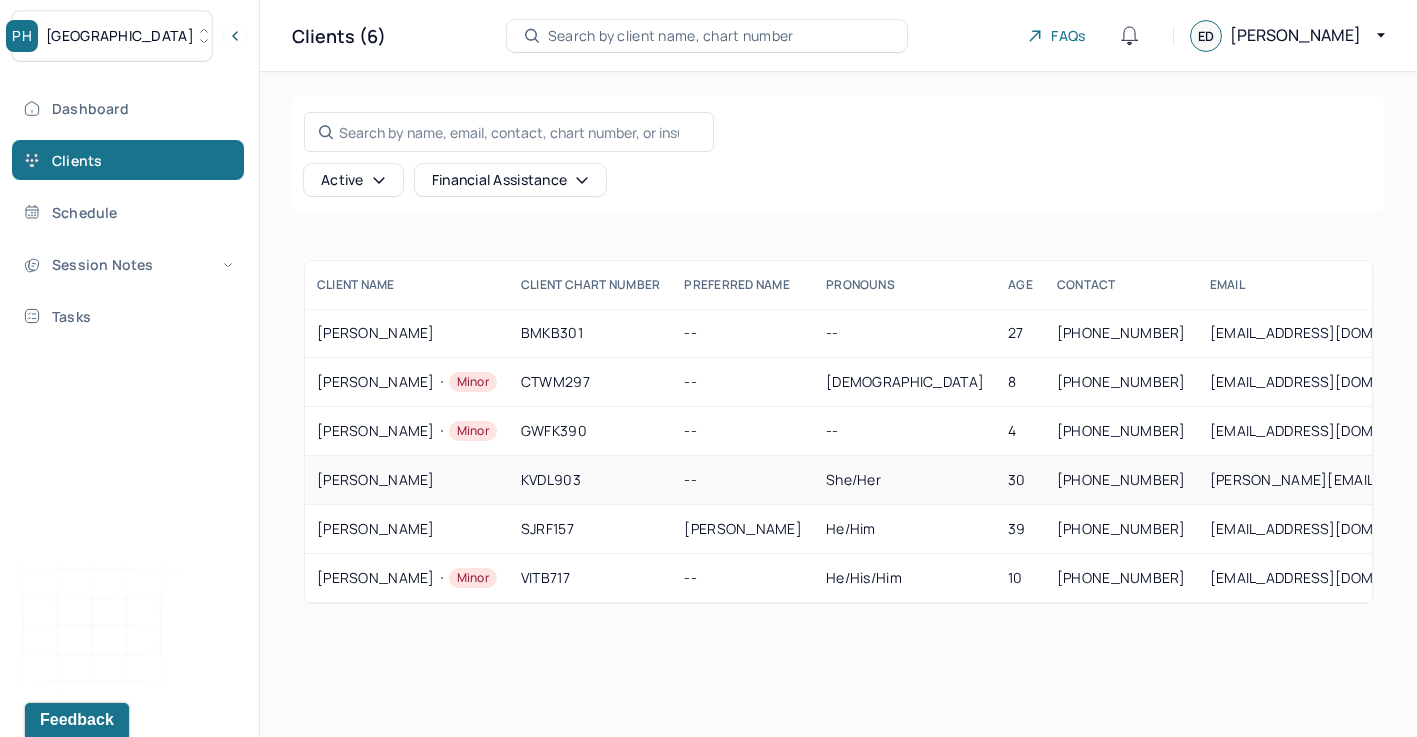 click on "[PERSON_NAME]" at bounding box center [407, 480] 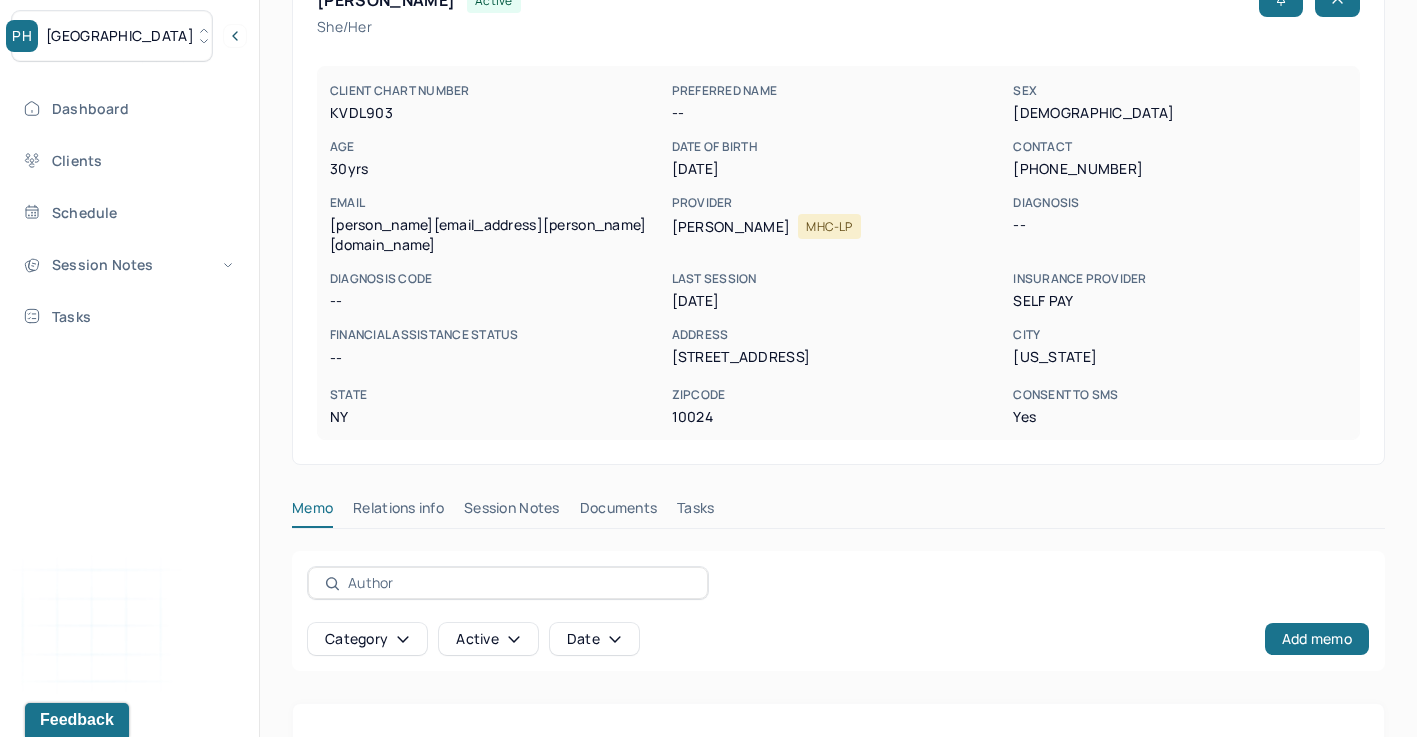 scroll, scrollTop: 335, scrollLeft: 0, axis: vertical 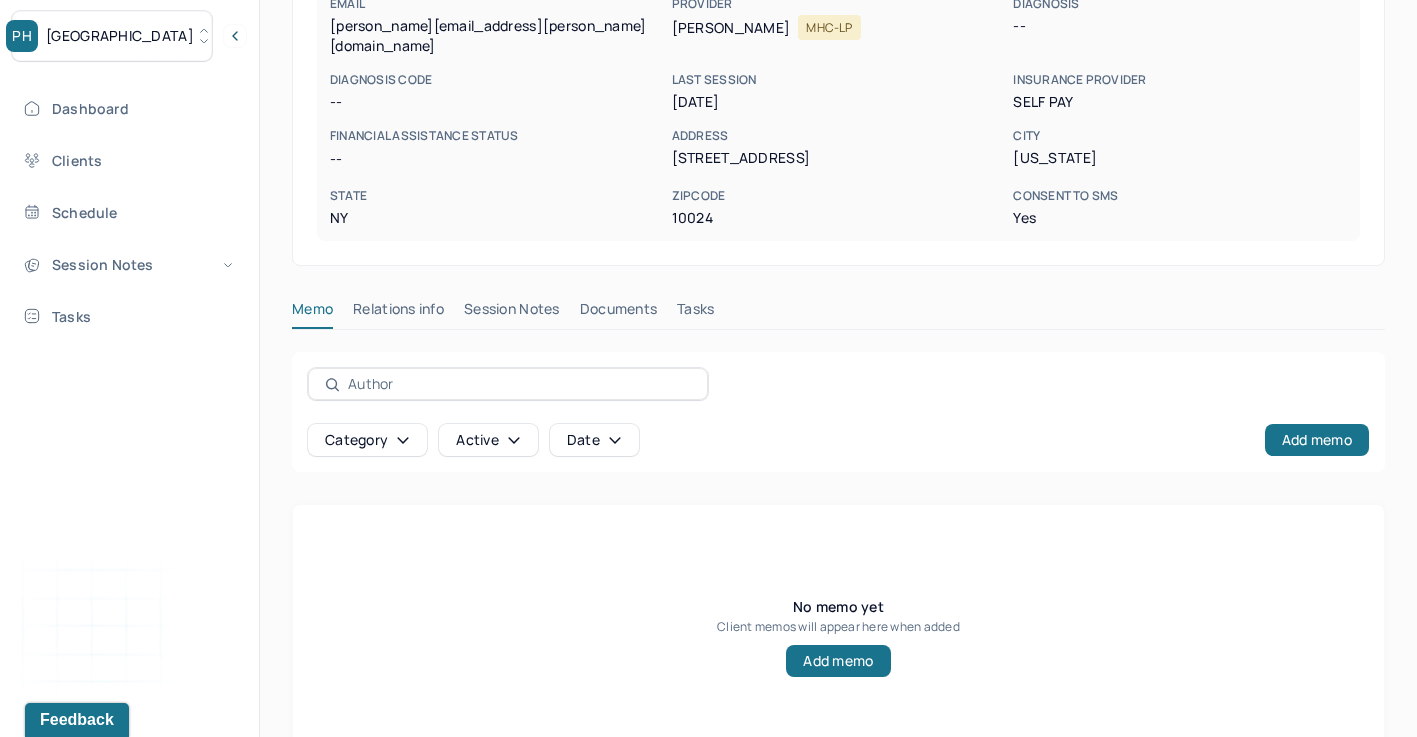 click on "Session Notes" at bounding box center (512, 313) 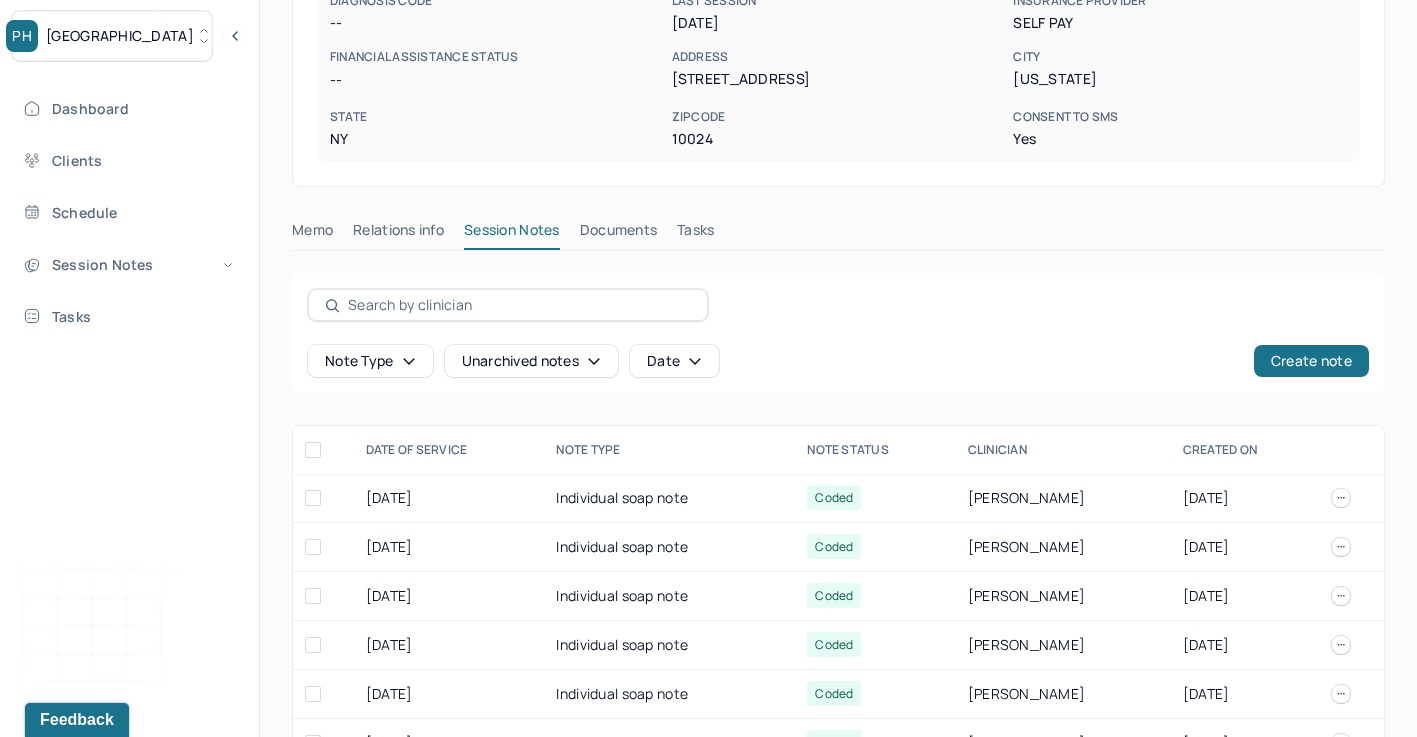 scroll, scrollTop: 504, scrollLeft: 0, axis: vertical 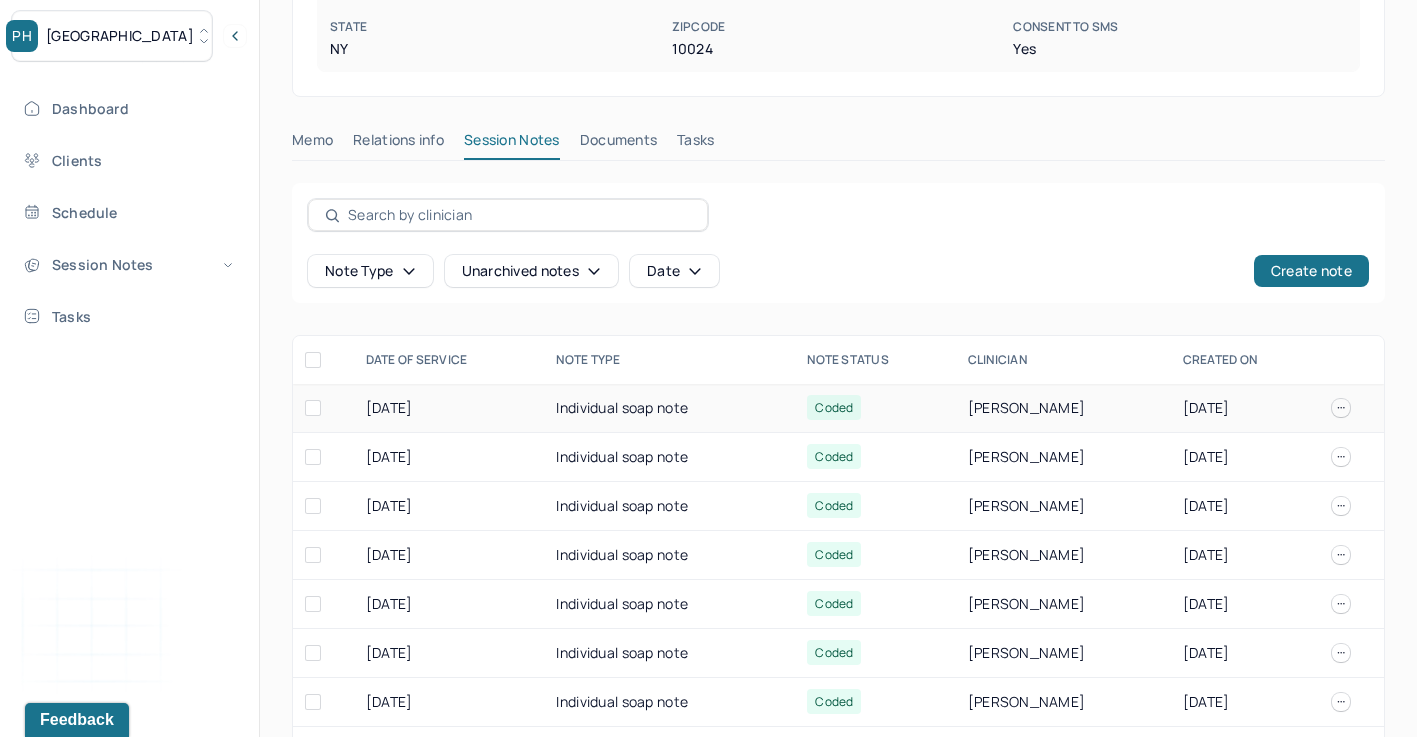click on "Individual soap note" at bounding box center (669, 408) 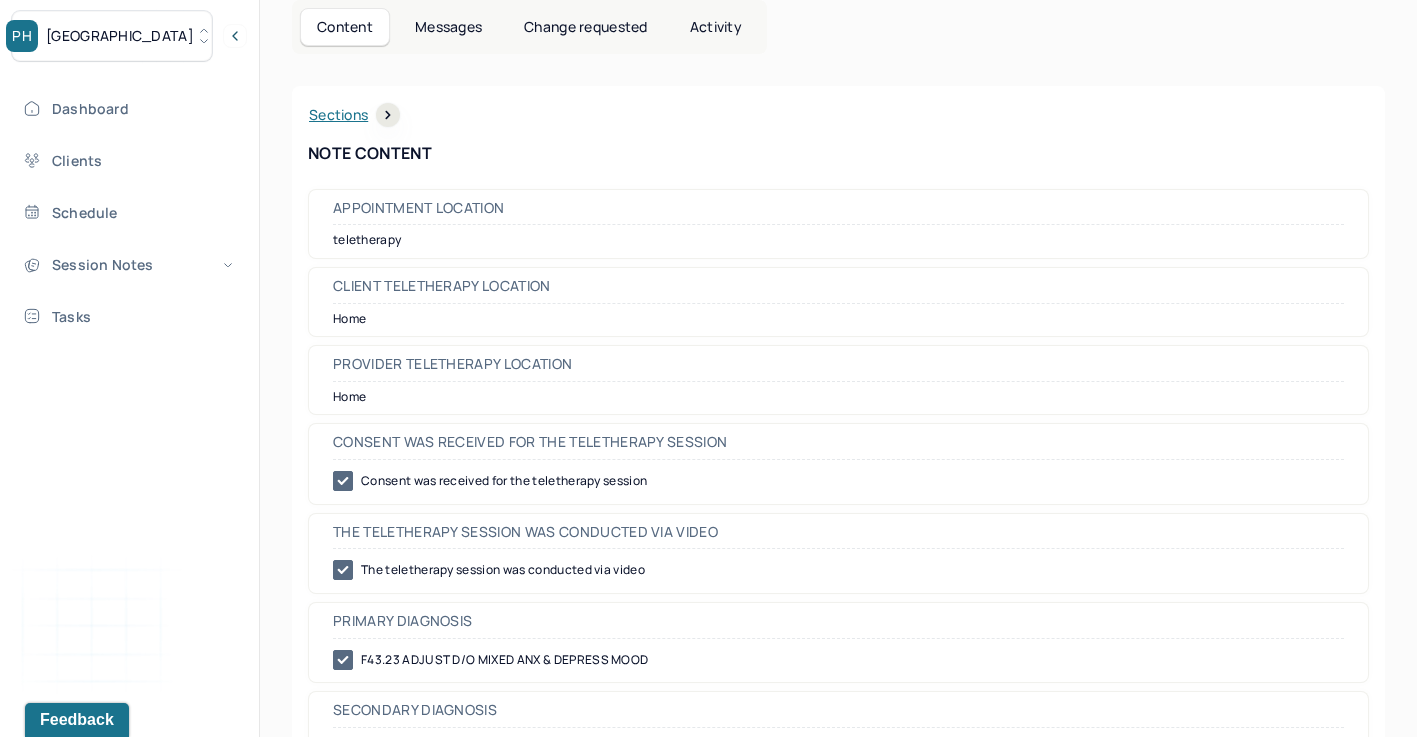 scroll, scrollTop: 188, scrollLeft: 0, axis: vertical 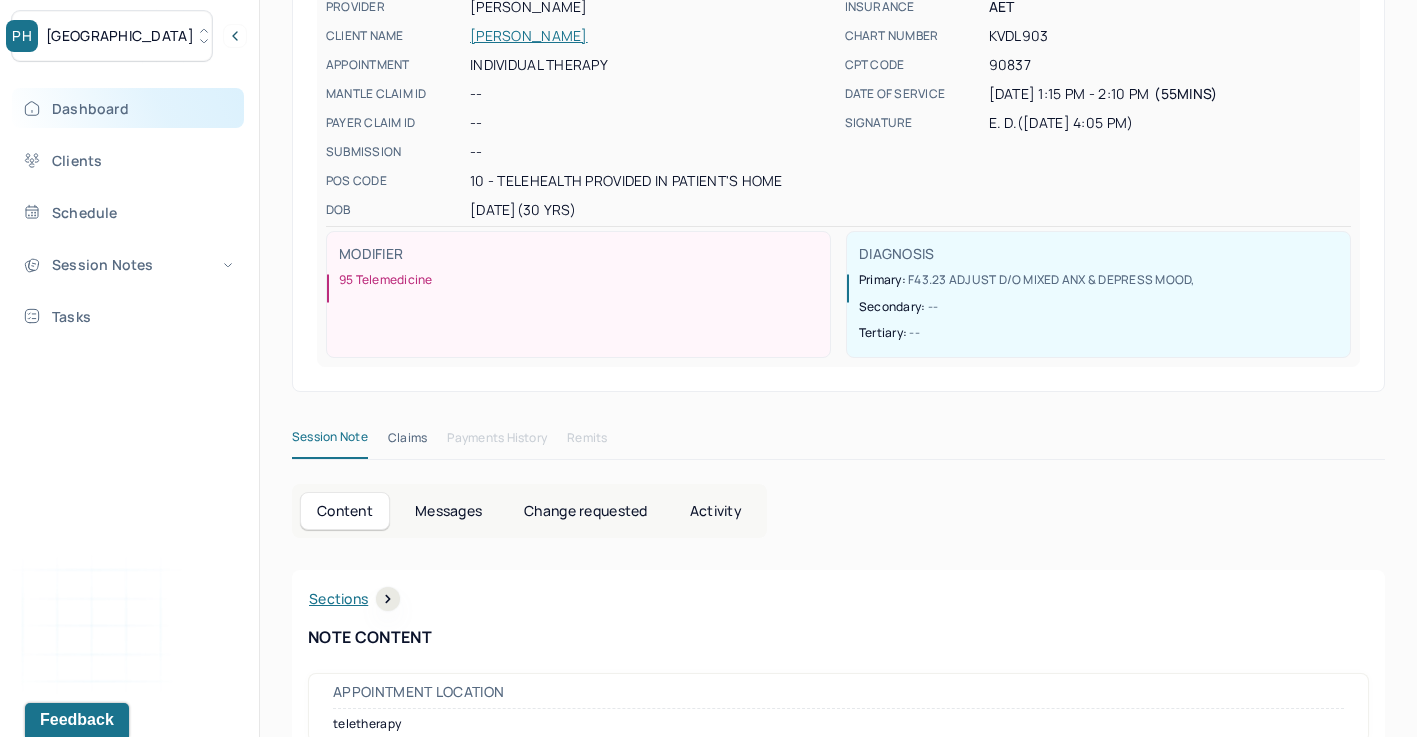 click on "Dashboard" at bounding box center [128, 108] 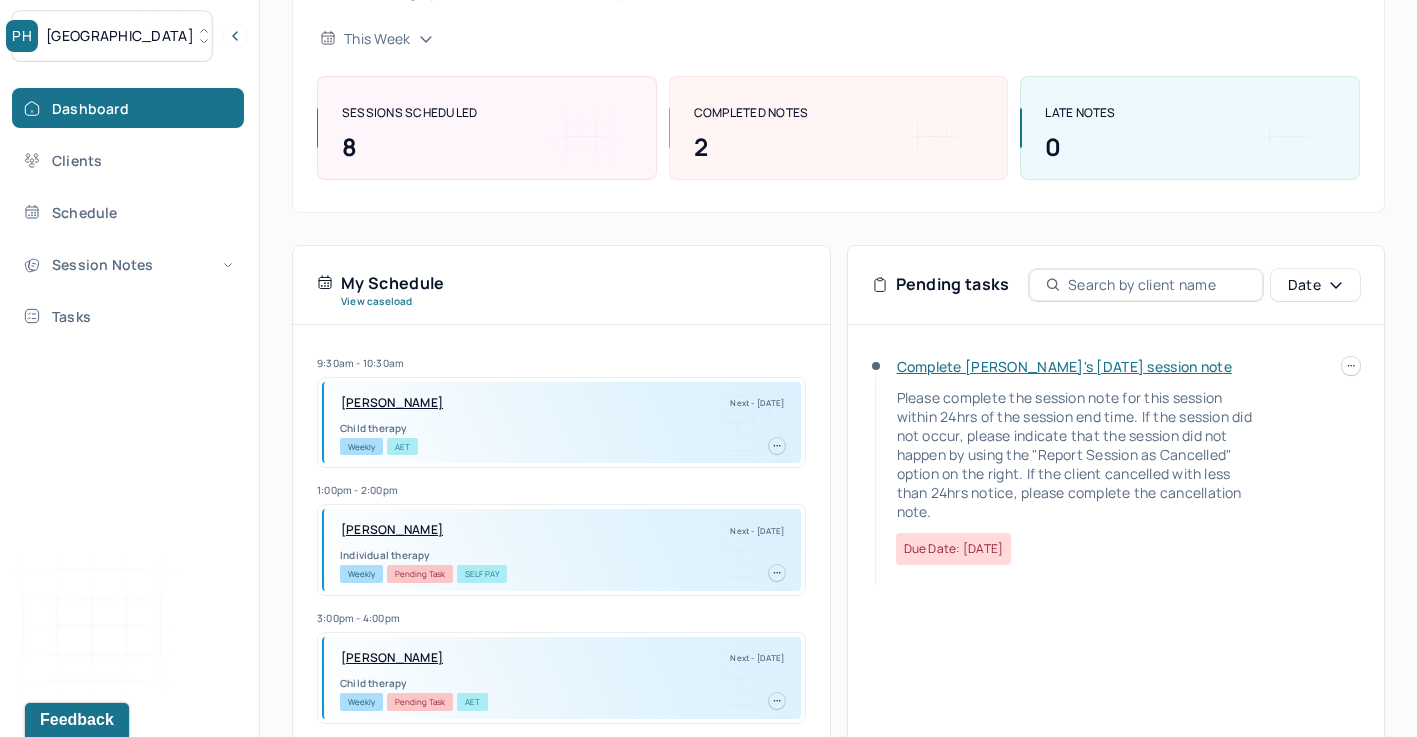 click at bounding box center (1351, 366) 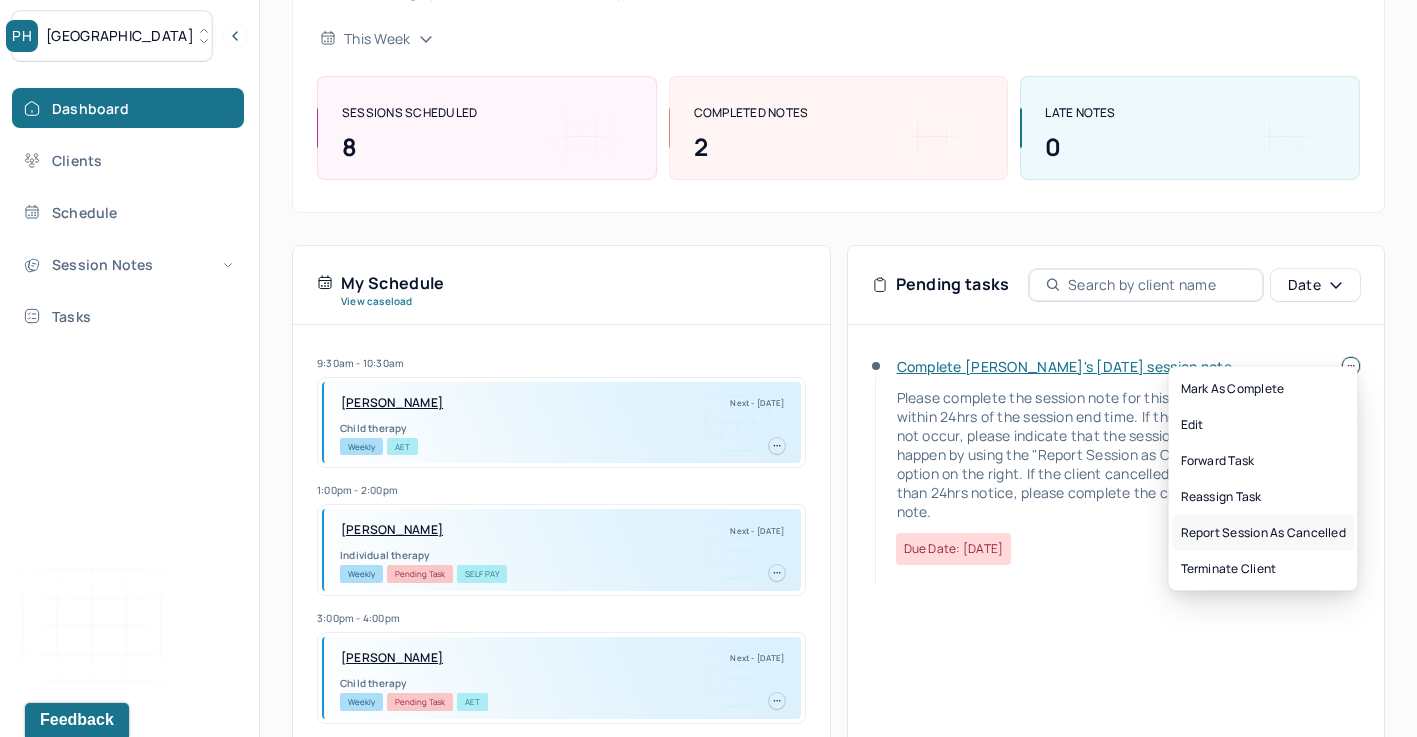 click on "Report session as cancelled" at bounding box center (1263, 533) 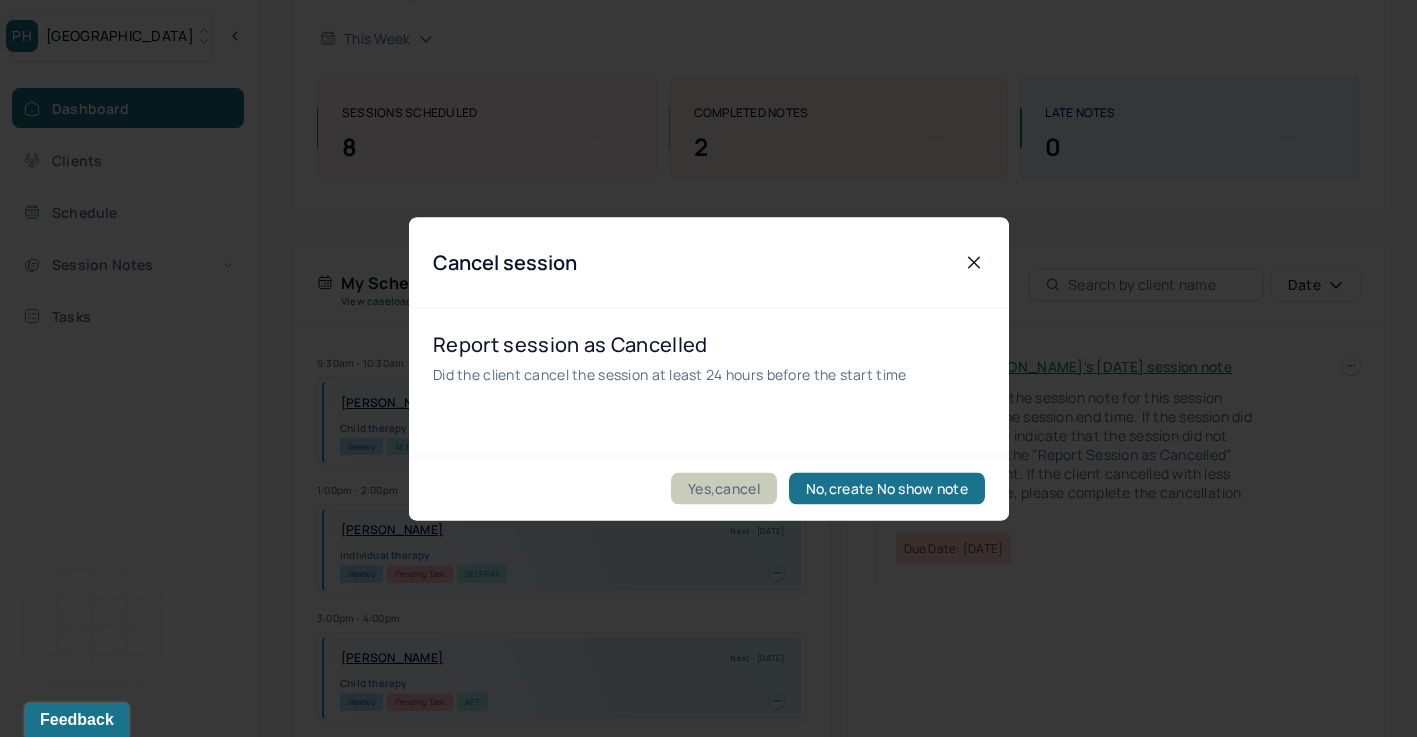 click on "Yes,cancel" at bounding box center [724, 488] 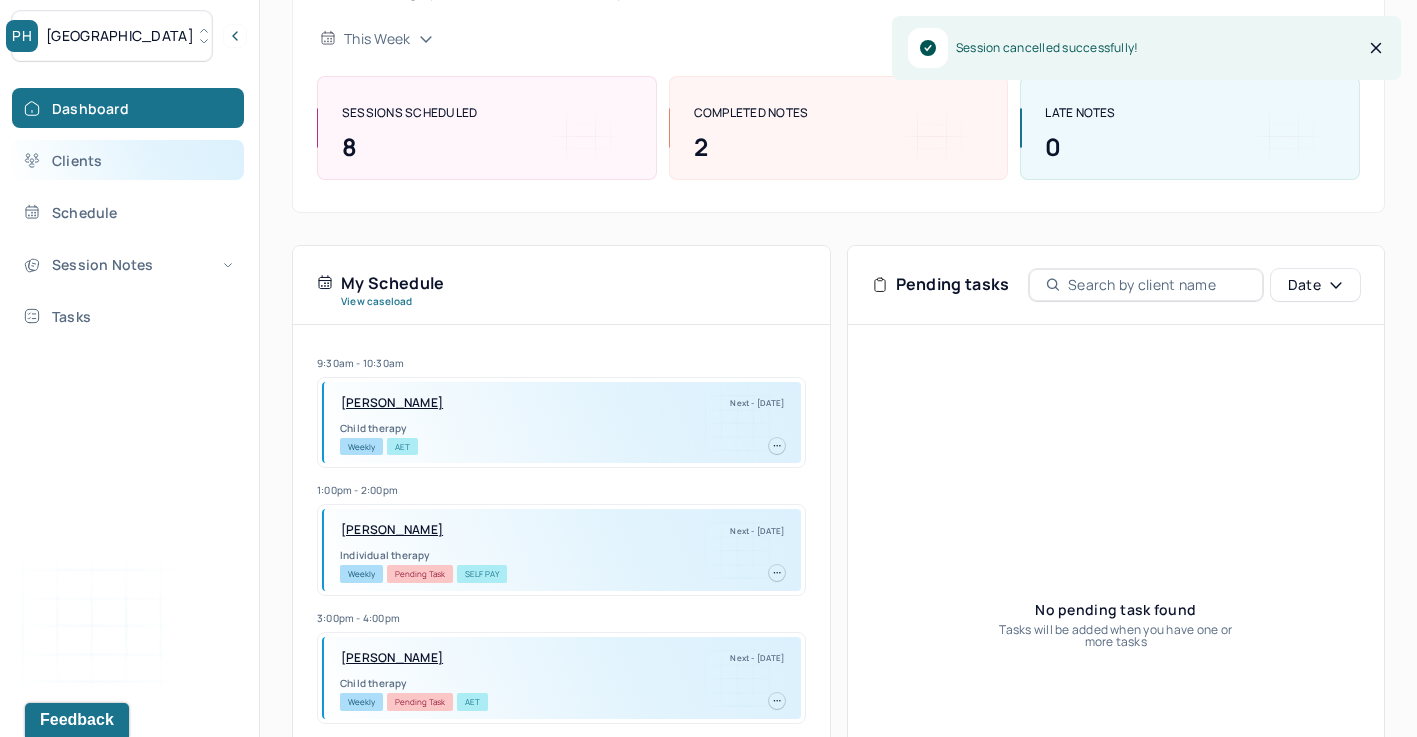 click on "Clients" at bounding box center [128, 160] 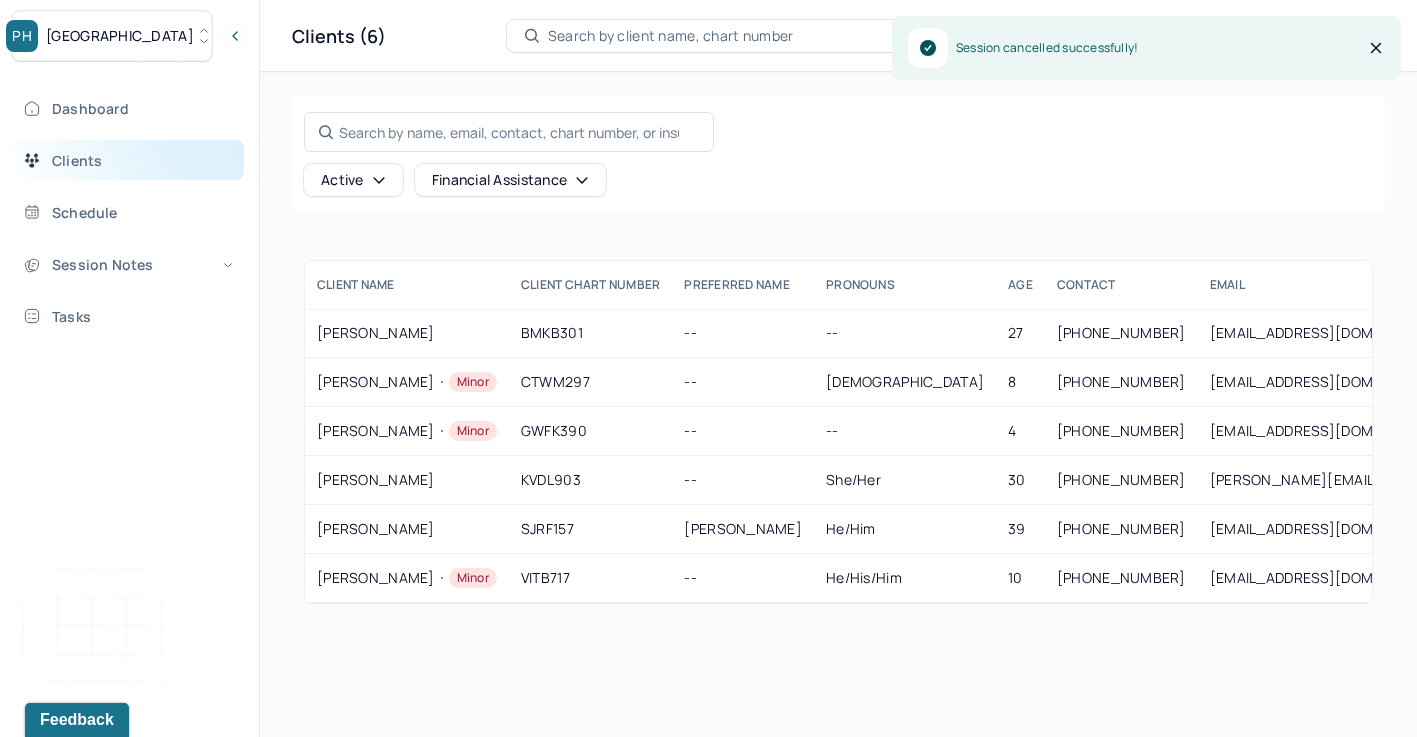 scroll, scrollTop: 0, scrollLeft: 0, axis: both 